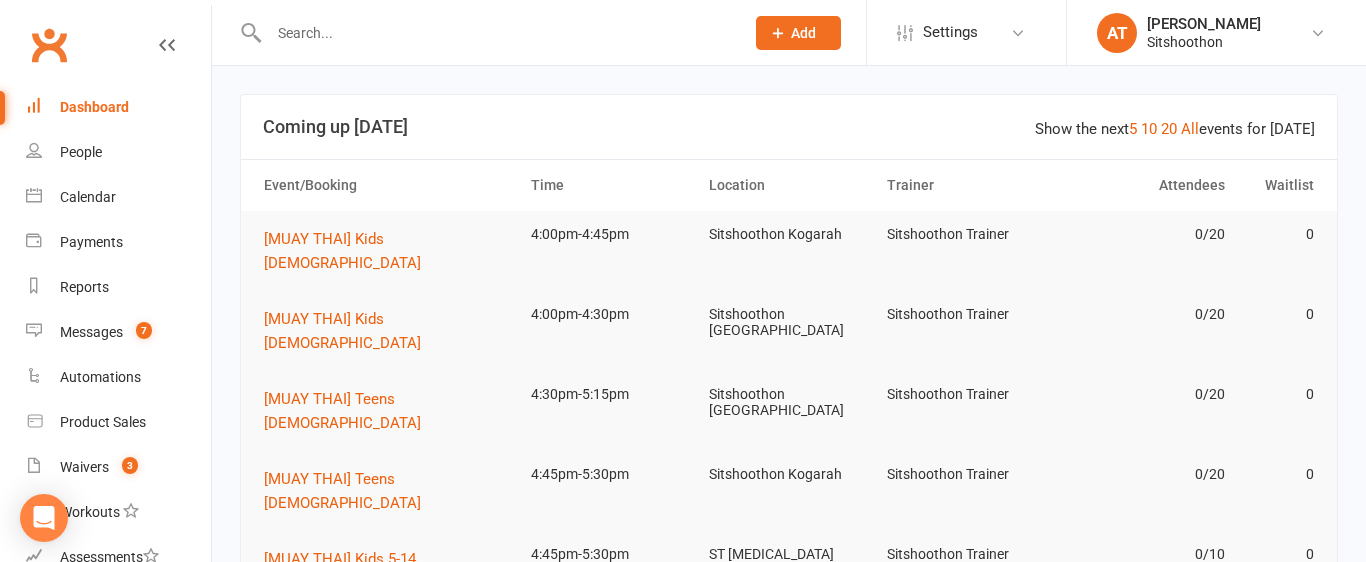 scroll, scrollTop: 0, scrollLeft: 0, axis: both 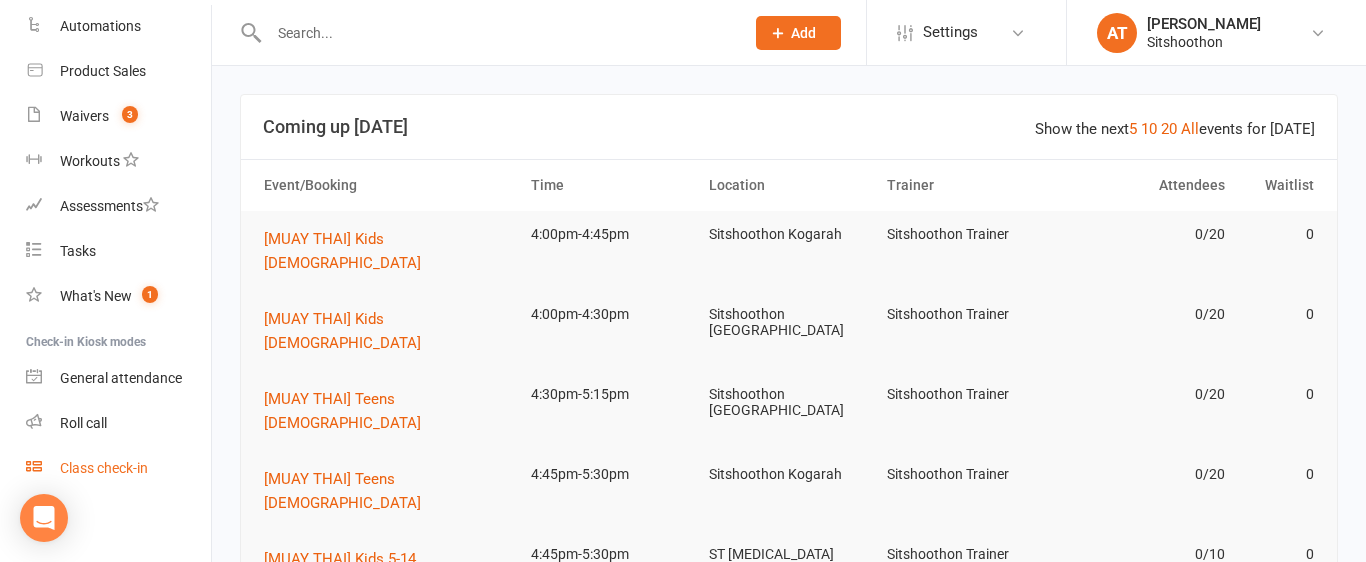 click on "Class check-in" at bounding box center (118, 468) 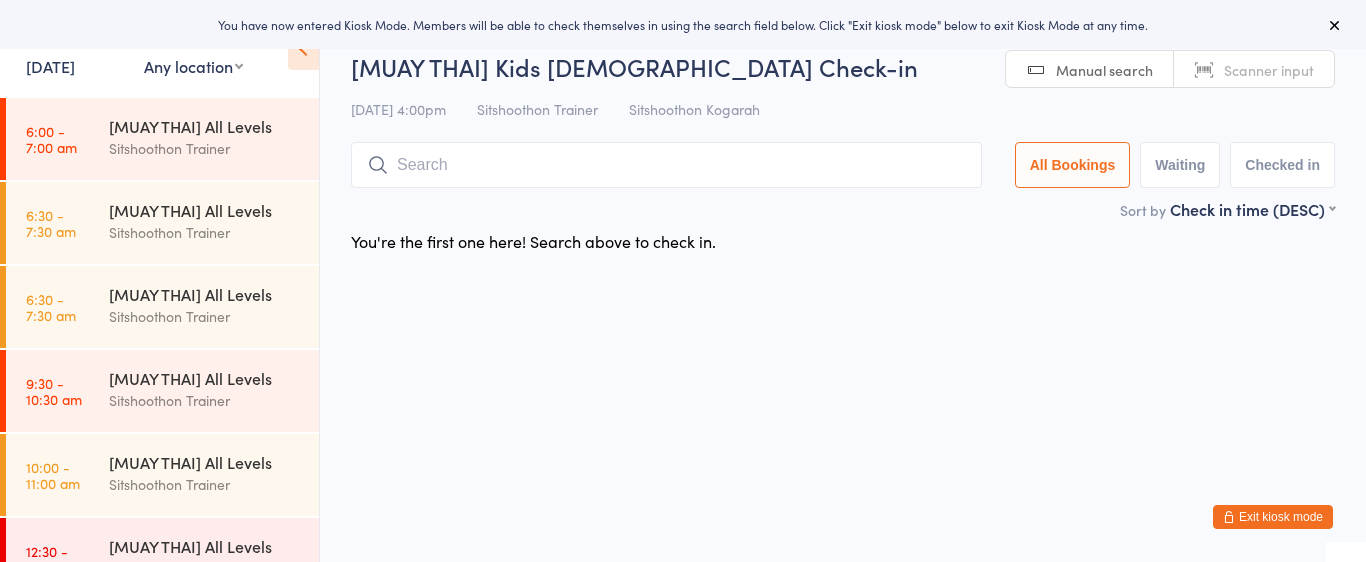 scroll, scrollTop: 0, scrollLeft: 0, axis: both 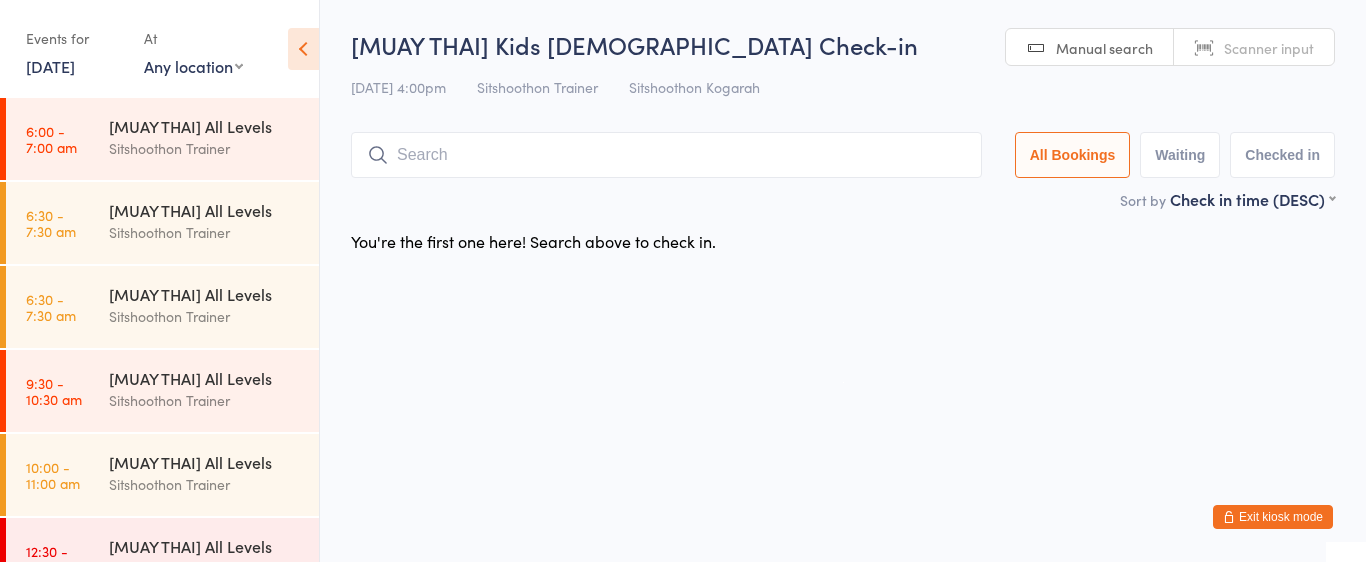 click on "Any location ST [MEDICAL_DATA] Arncliffe [GEOGRAPHIC_DATA] [GEOGRAPHIC_DATA]" at bounding box center [193, 66] 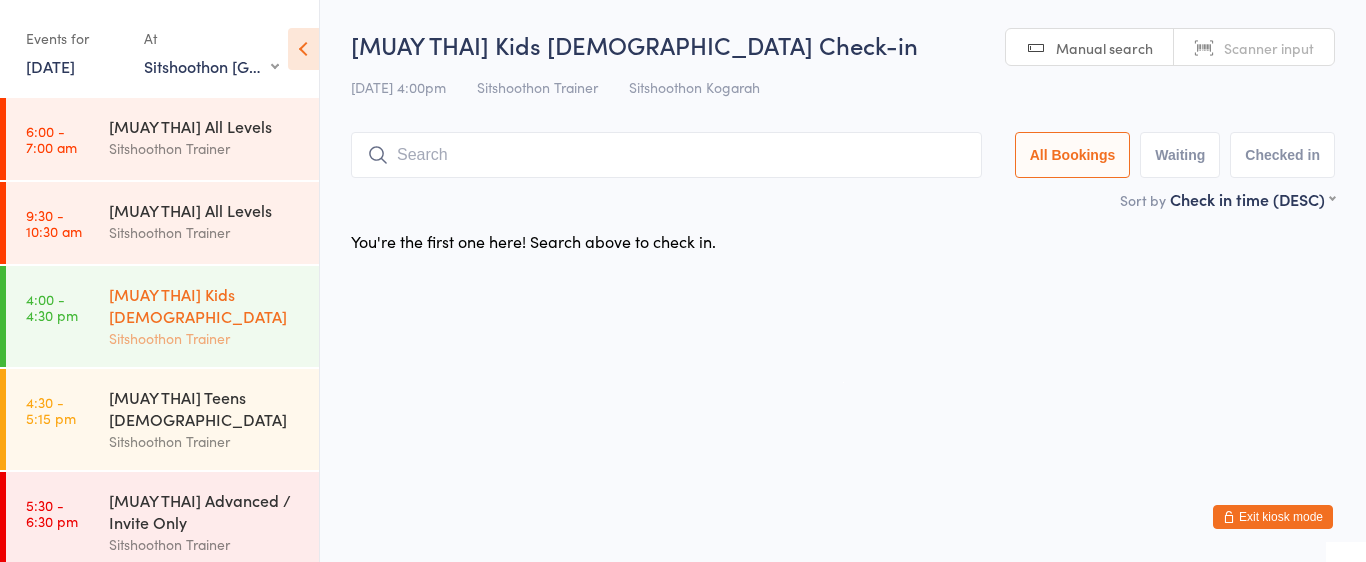 click on "[MUAY THAI] Kids [DEMOGRAPHIC_DATA] Sitshoothon Trainer" at bounding box center (214, 316) 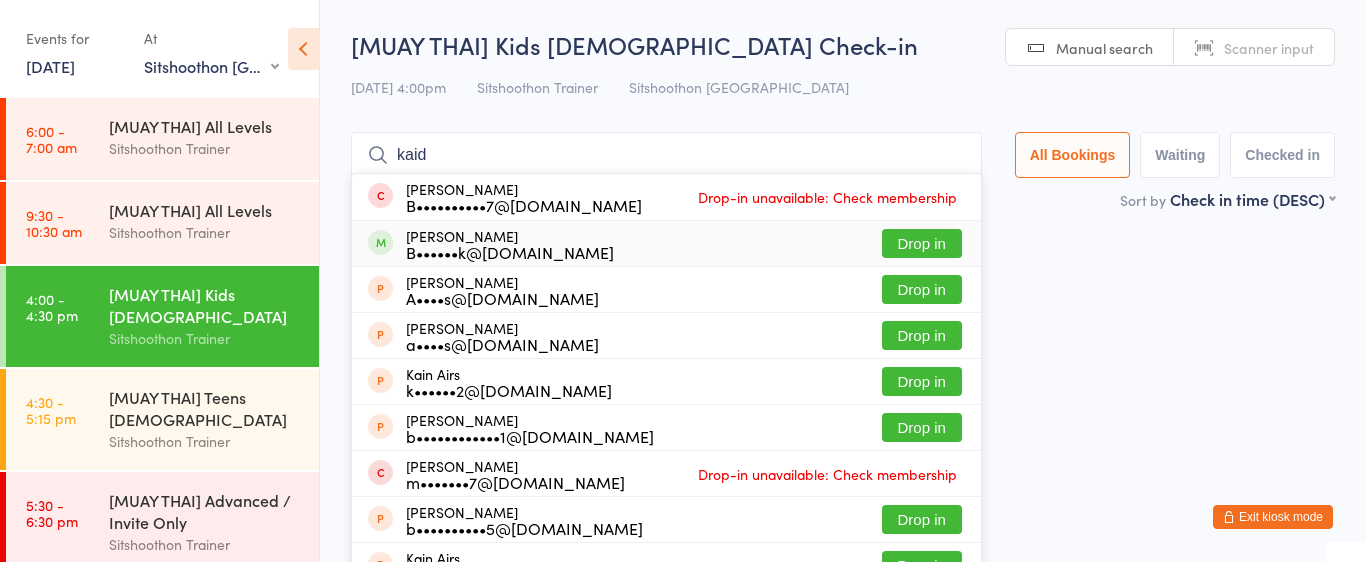 type on "kaid" 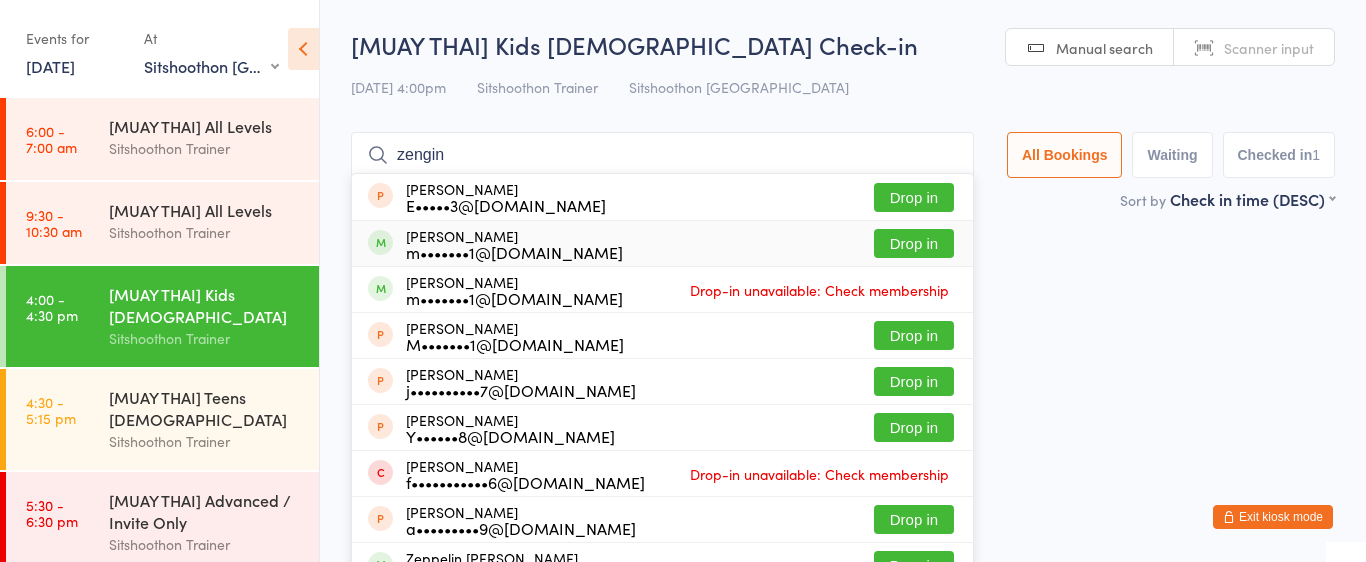 type on "zengin" 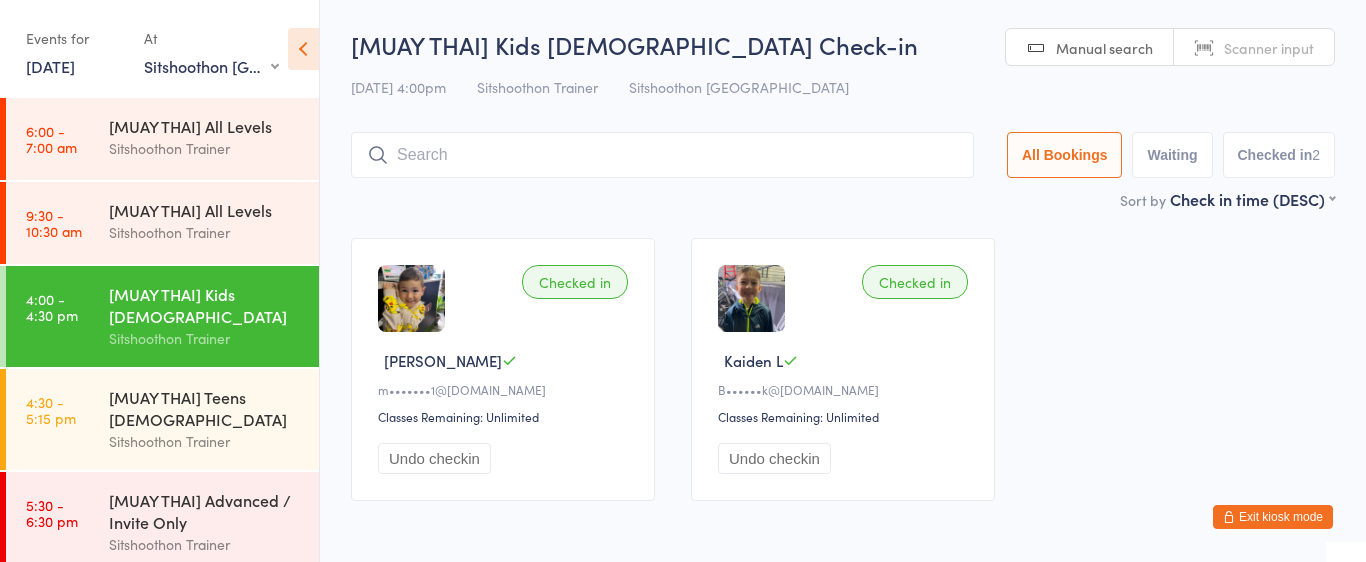 click on "Checked in [PERSON_NAME]••••••k@[DOMAIN_NAME] Classes Remaining: Unlimited   Undo checkin" at bounding box center [843, 369] 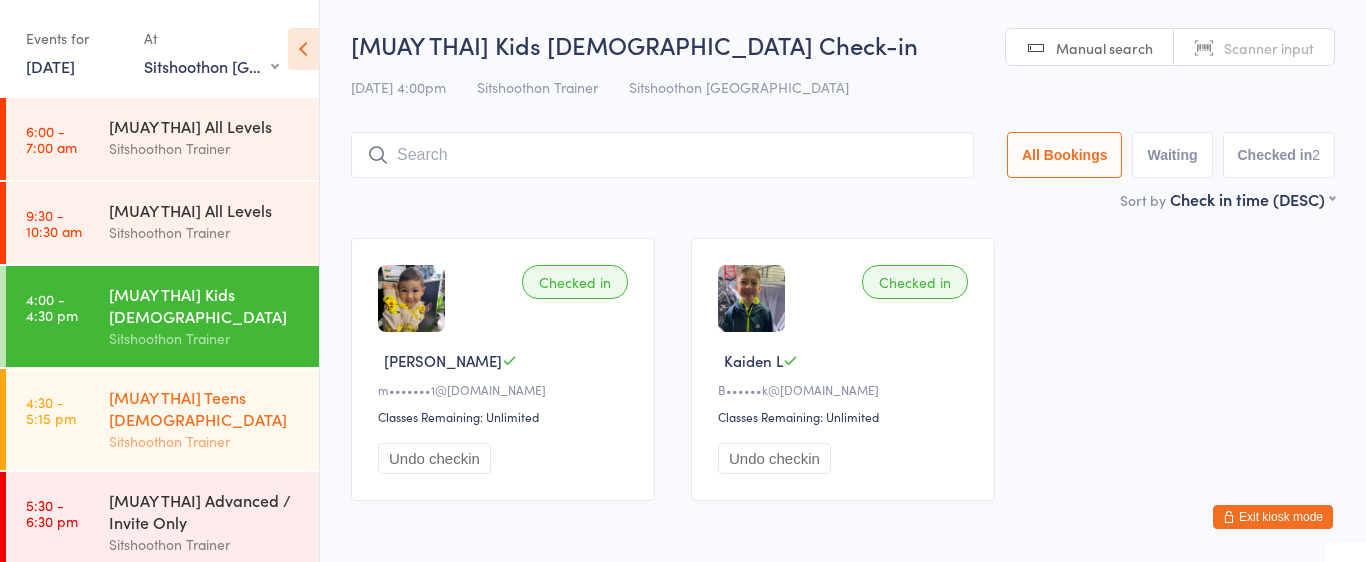 click on "[MUAY THAI] Teens [DEMOGRAPHIC_DATA]" at bounding box center [205, 408] 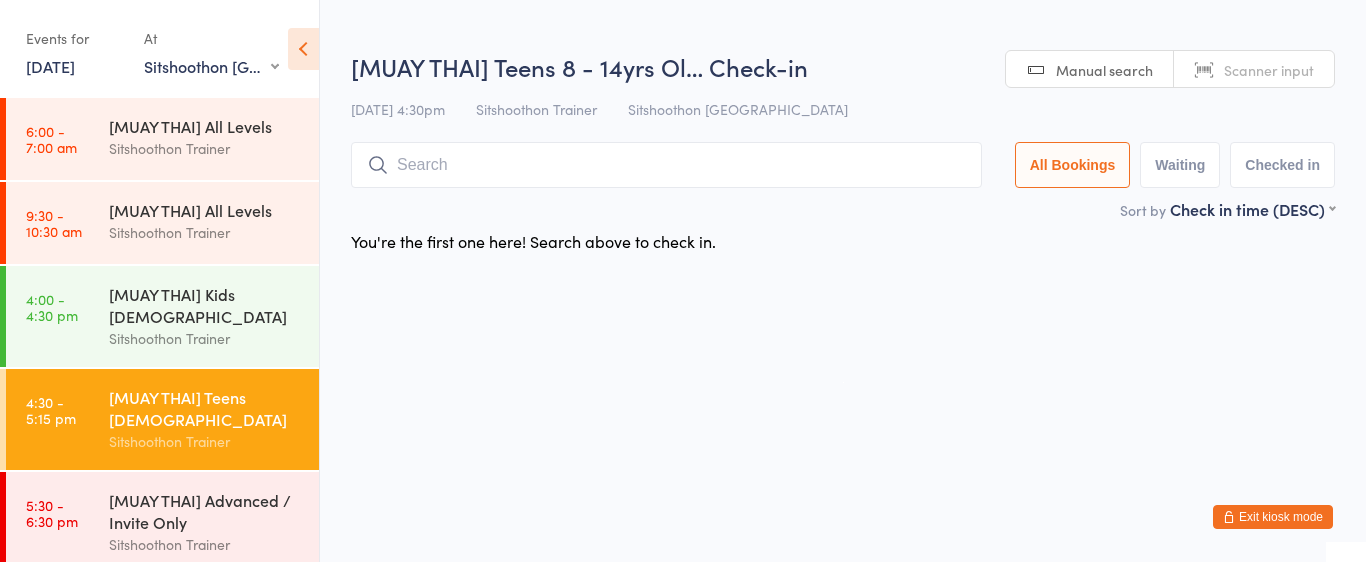 click on "Any location ST [MEDICAL_DATA] Arncliffe [GEOGRAPHIC_DATA] [GEOGRAPHIC_DATA]" at bounding box center [211, 66] 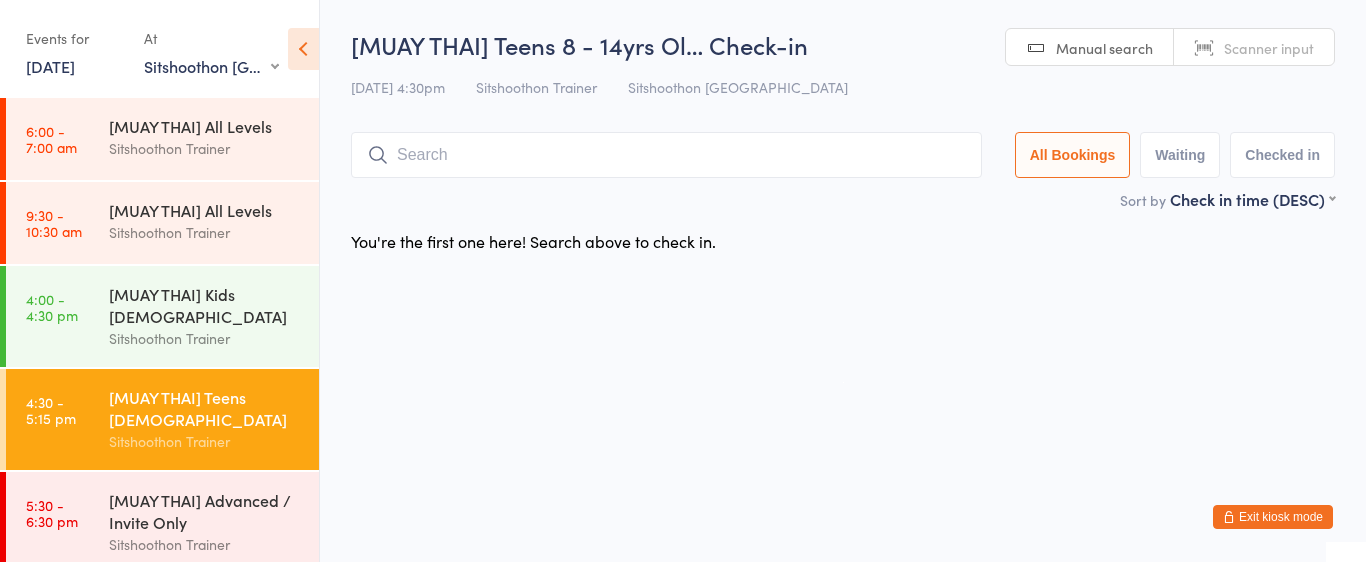 click at bounding box center (666, 155) 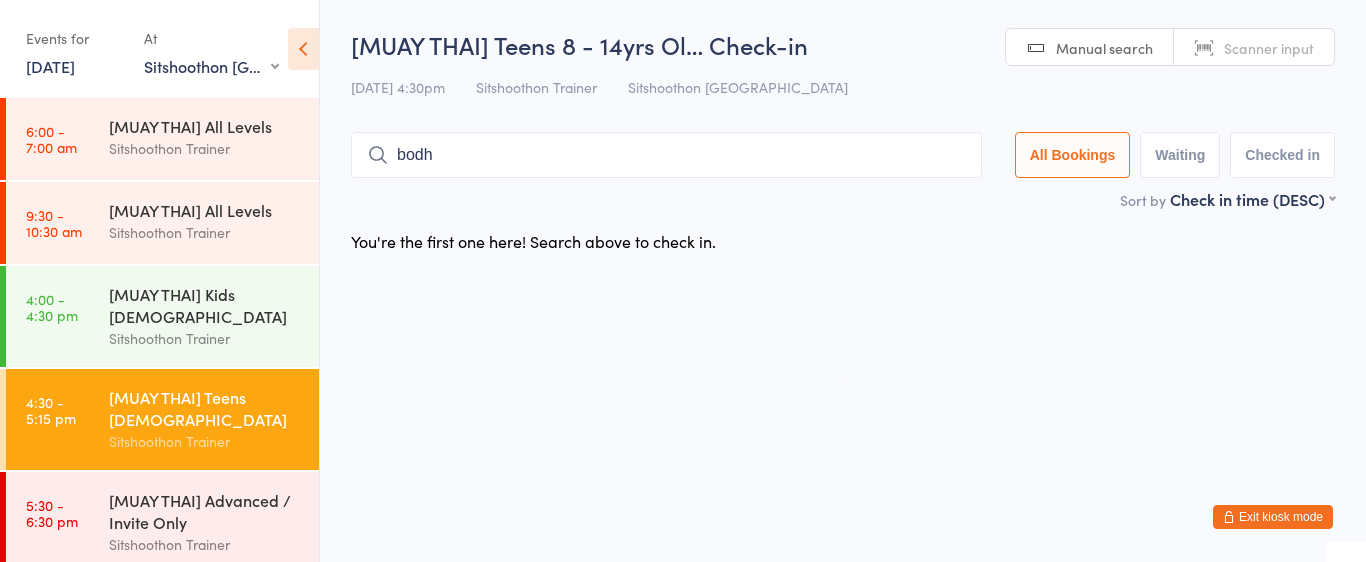type on "bodhi" 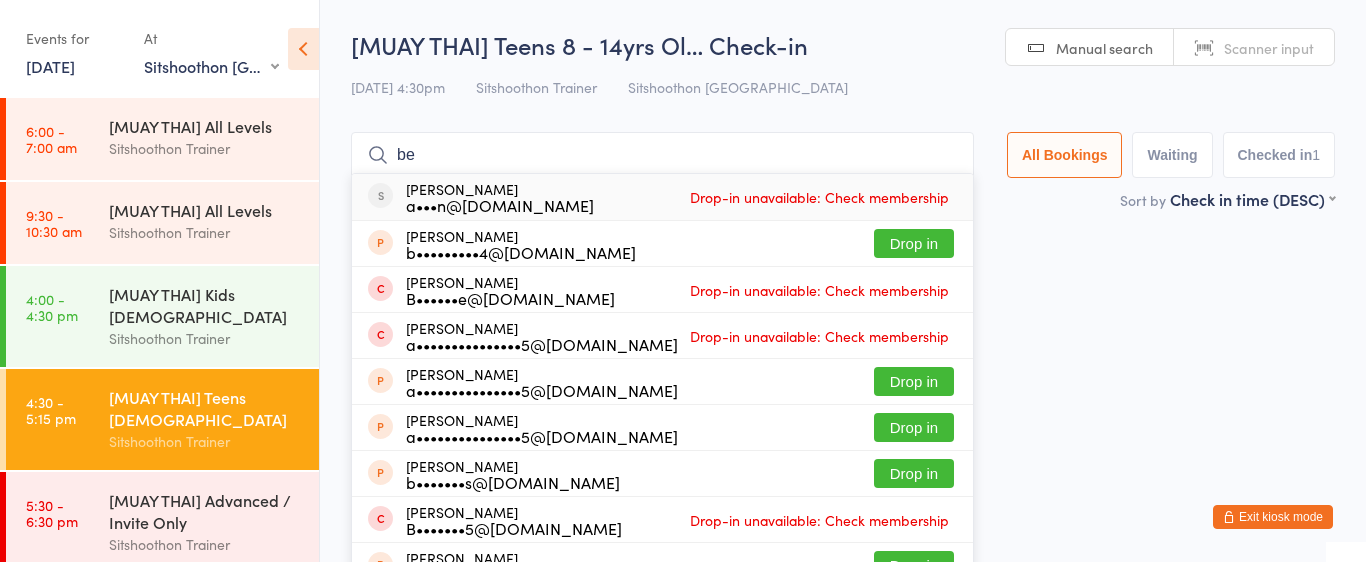type on "b" 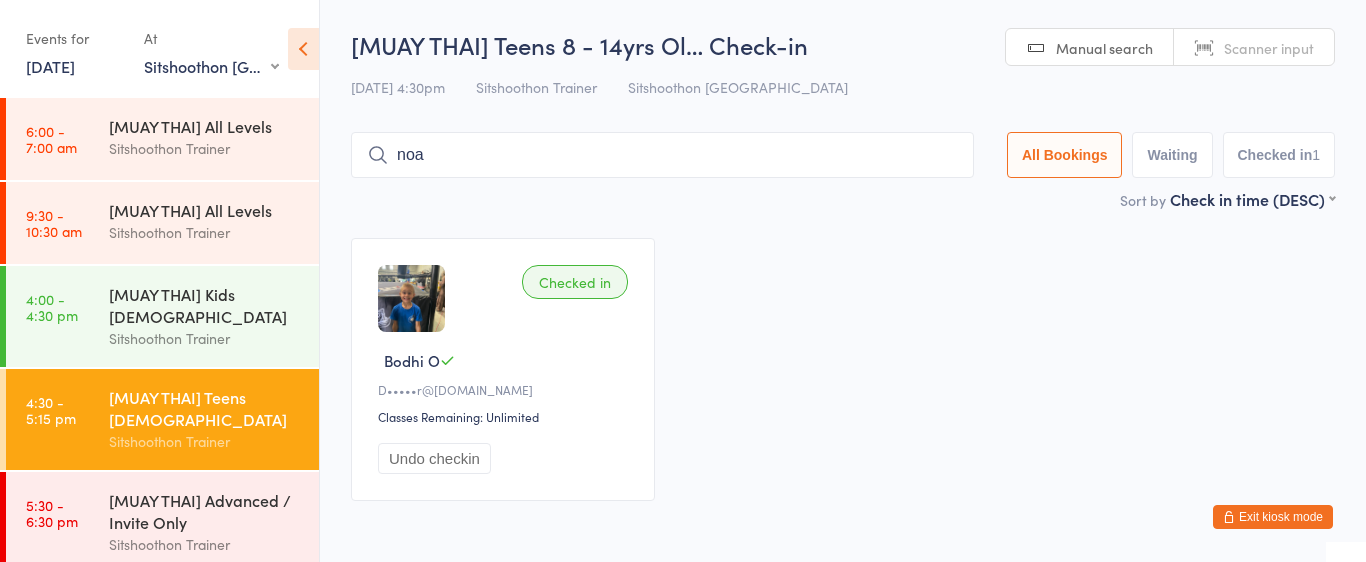 type on "noah" 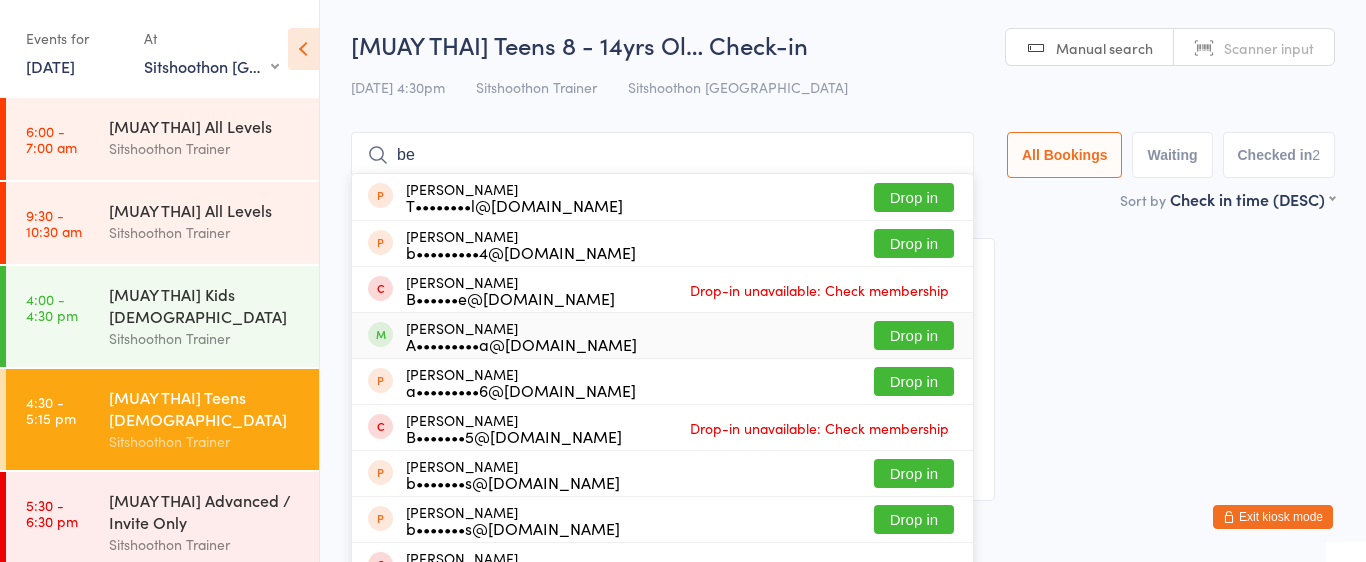 type on "be" 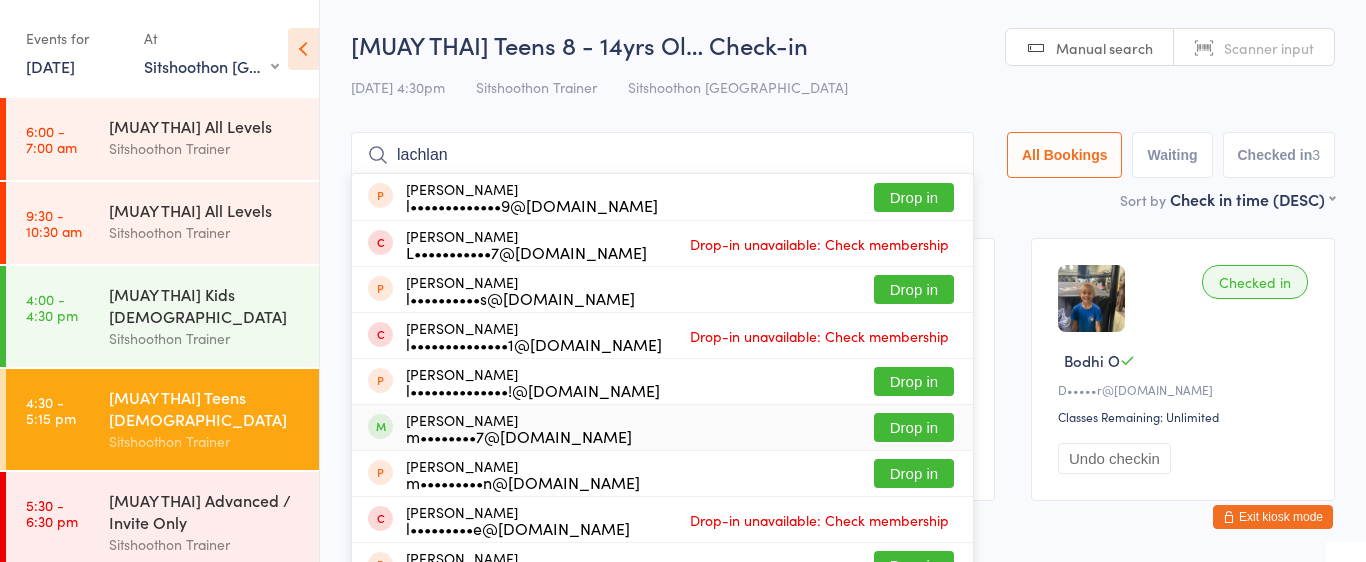 type on "lachlan" 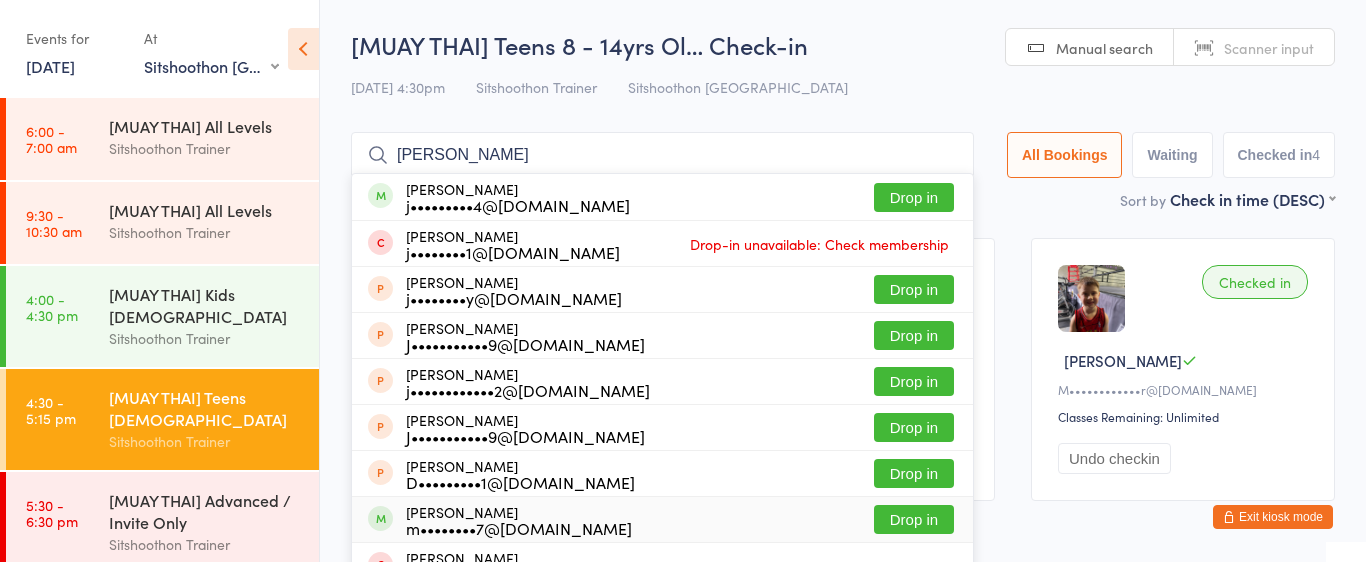 type on "[PERSON_NAME]" 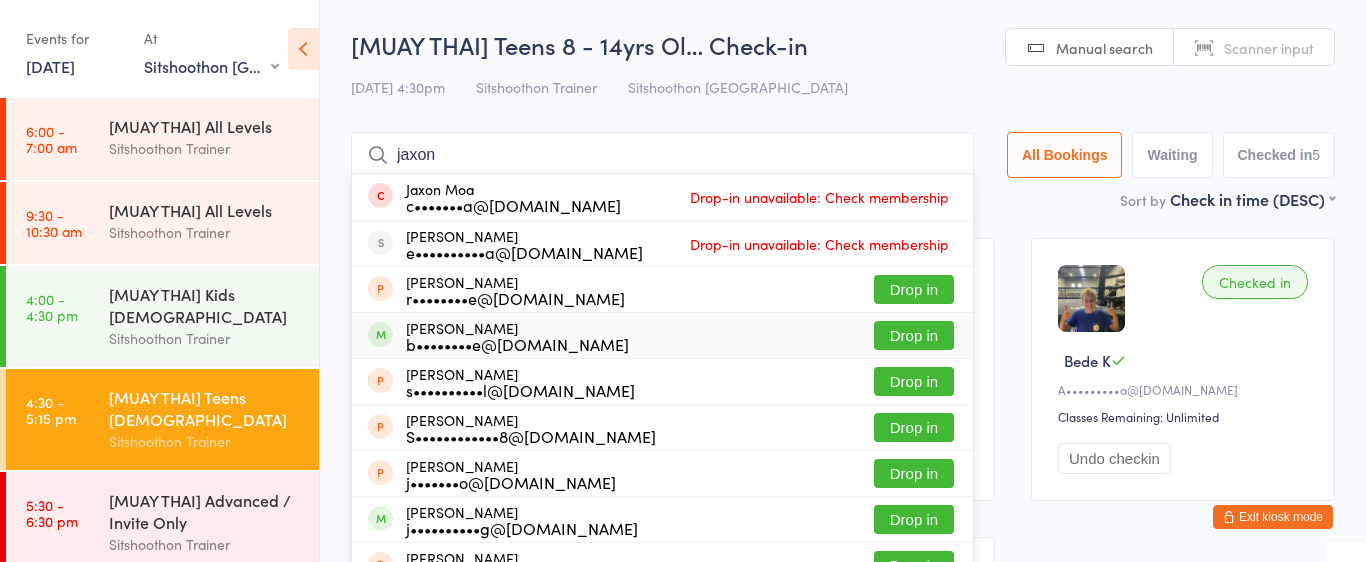 type on "jaxon" 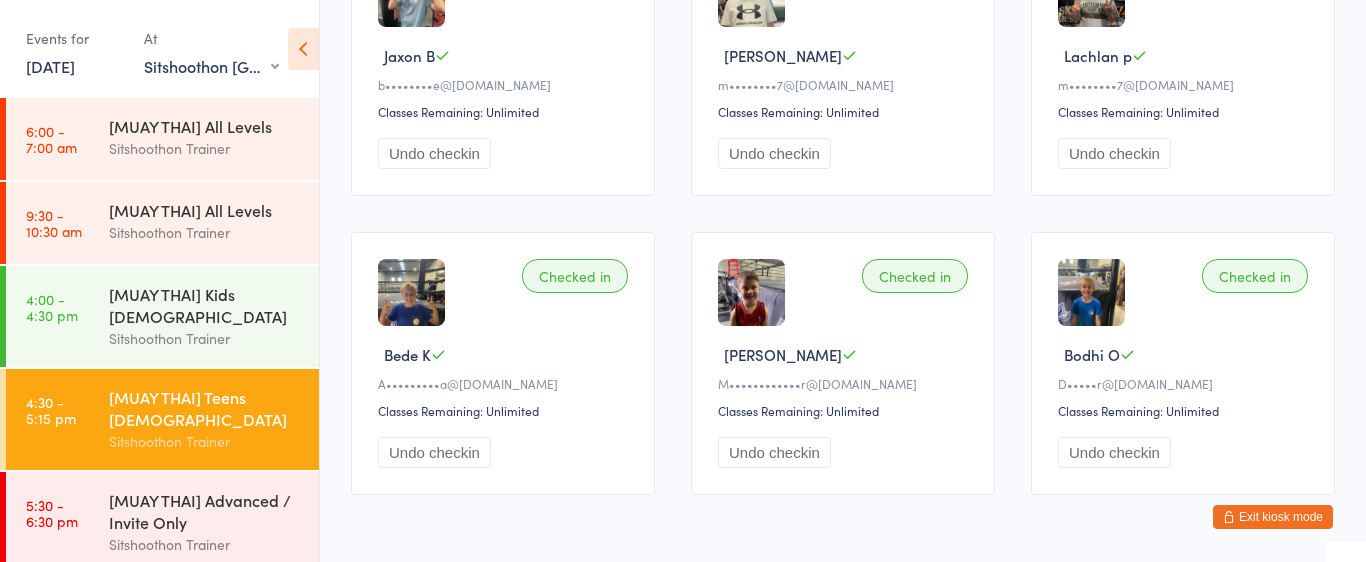 scroll, scrollTop: 373, scrollLeft: 0, axis: vertical 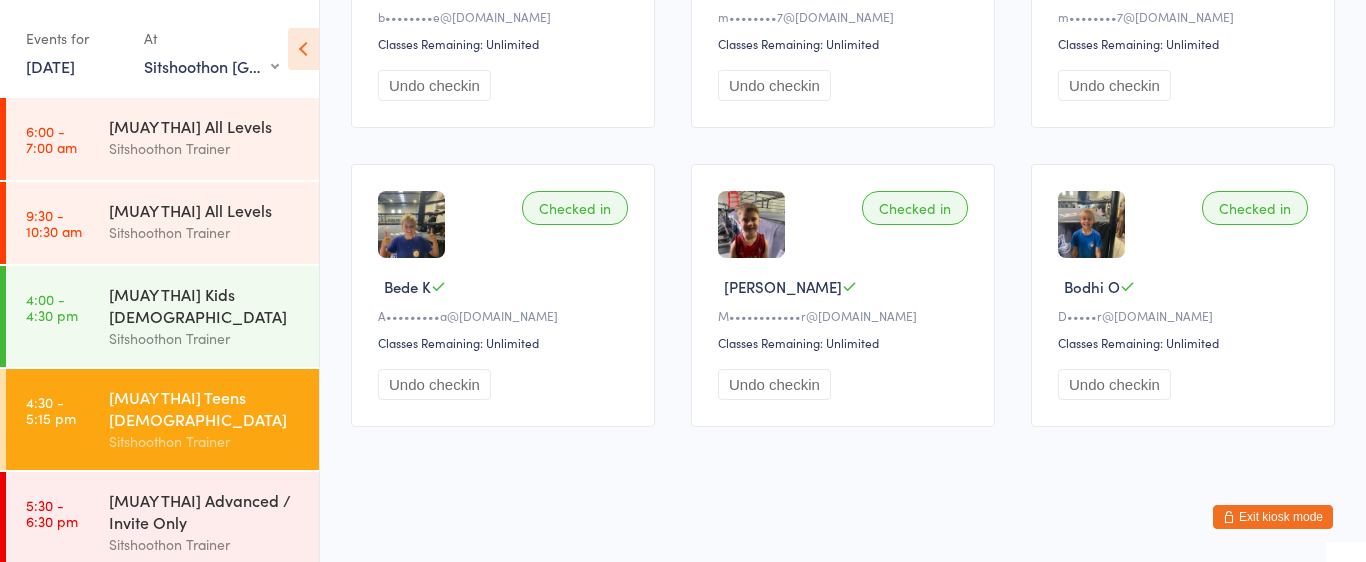 click at bounding box center (751, 224) 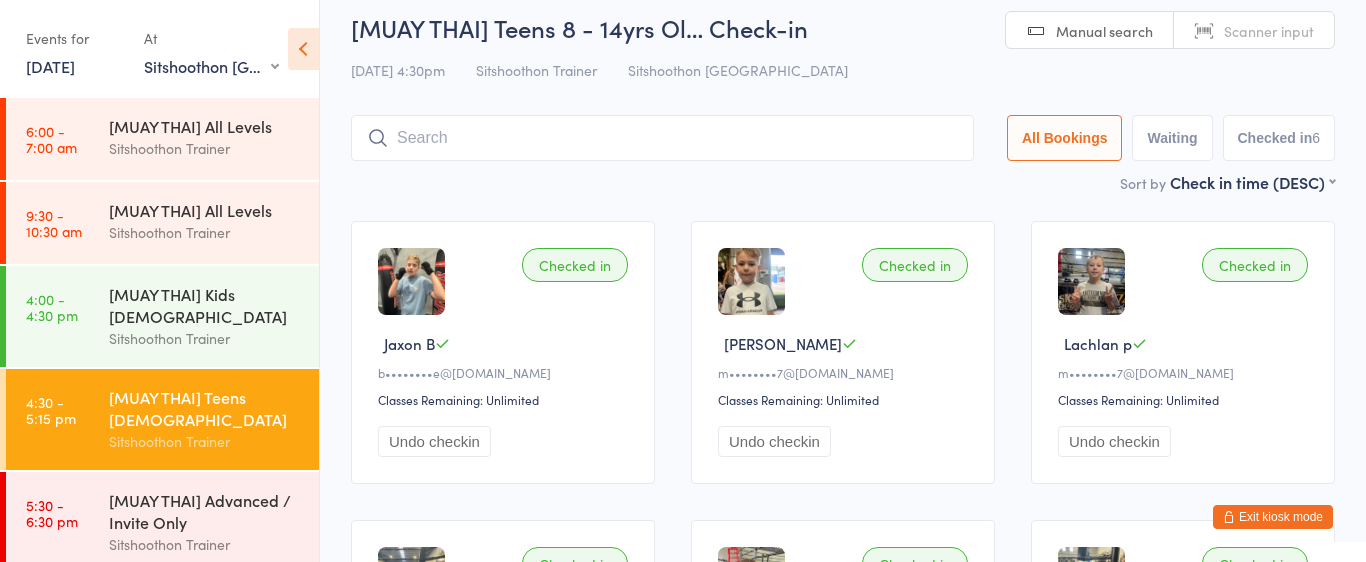 scroll, scrollTop: 12, scrollLeft: 0, axis: vertical 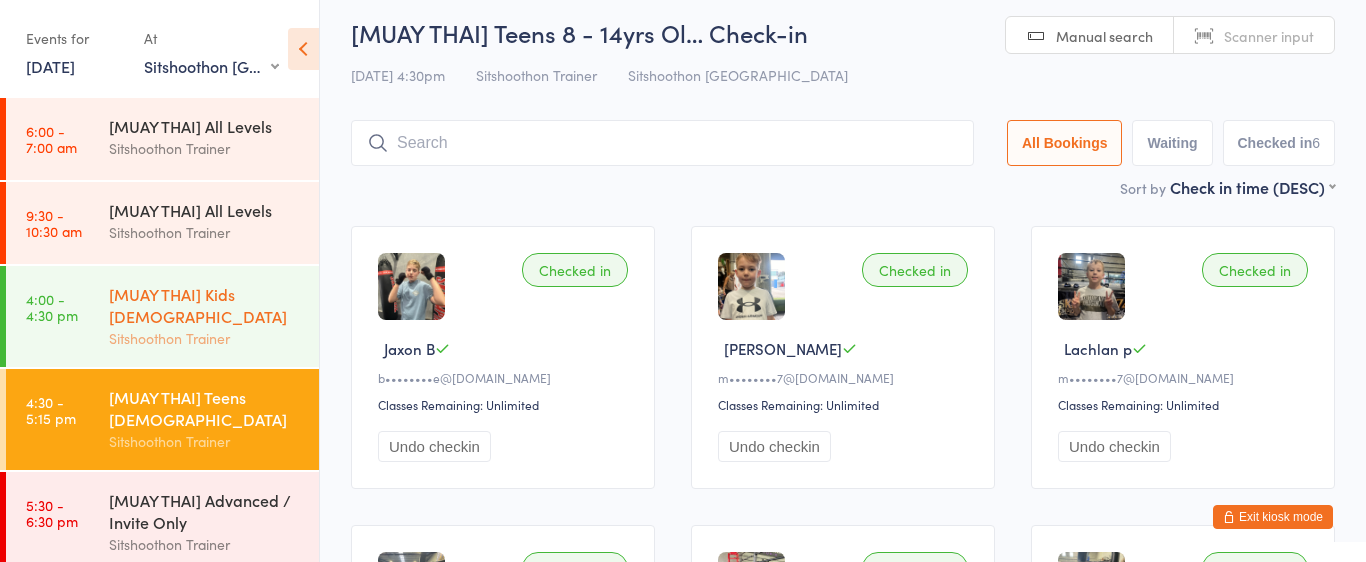 click on "[MUAY THAI] Kids [DEMOGRAPHIC_DATA]" at bounding box center [205, 305] 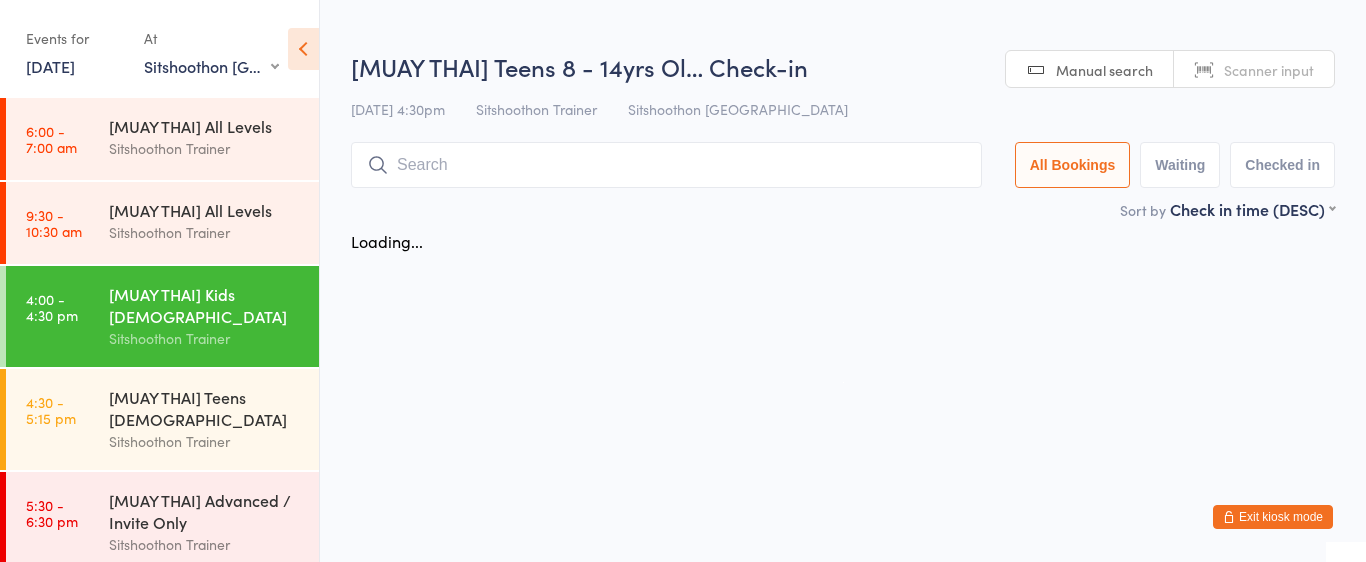 scroll, scrollTop: 0, scrollLeft: 0, axis: both 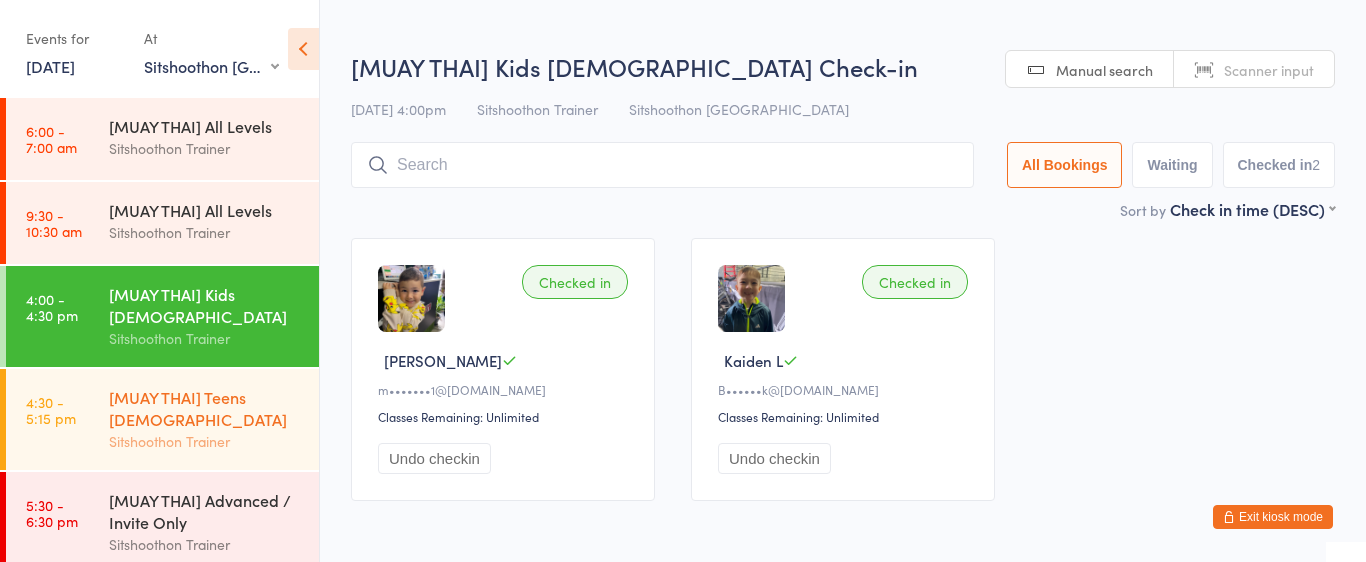 click on "[MUAY THAI] Teens [DEMOGRAPHIC_DATA]" at bounding box center [205, 408] 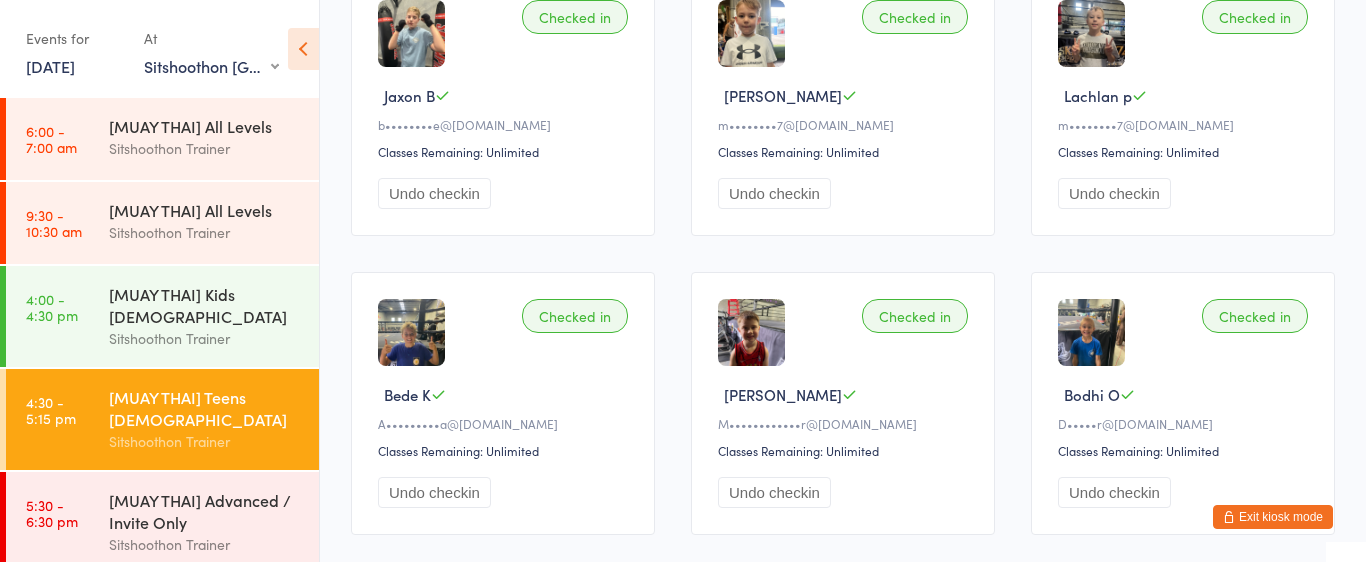 scroll, scrollTop: 268, scrollLeft: 0, axis: vertical 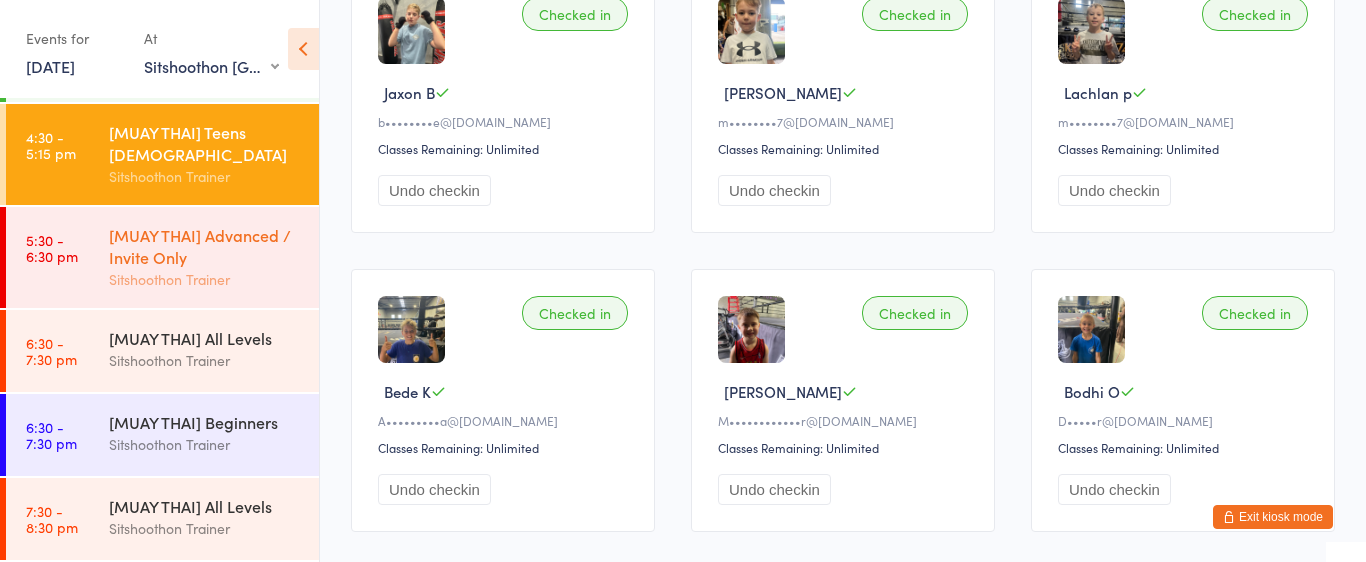 click on "[MUAY THAI] Advanced / Invite Only" at bounding box center (205, 246) 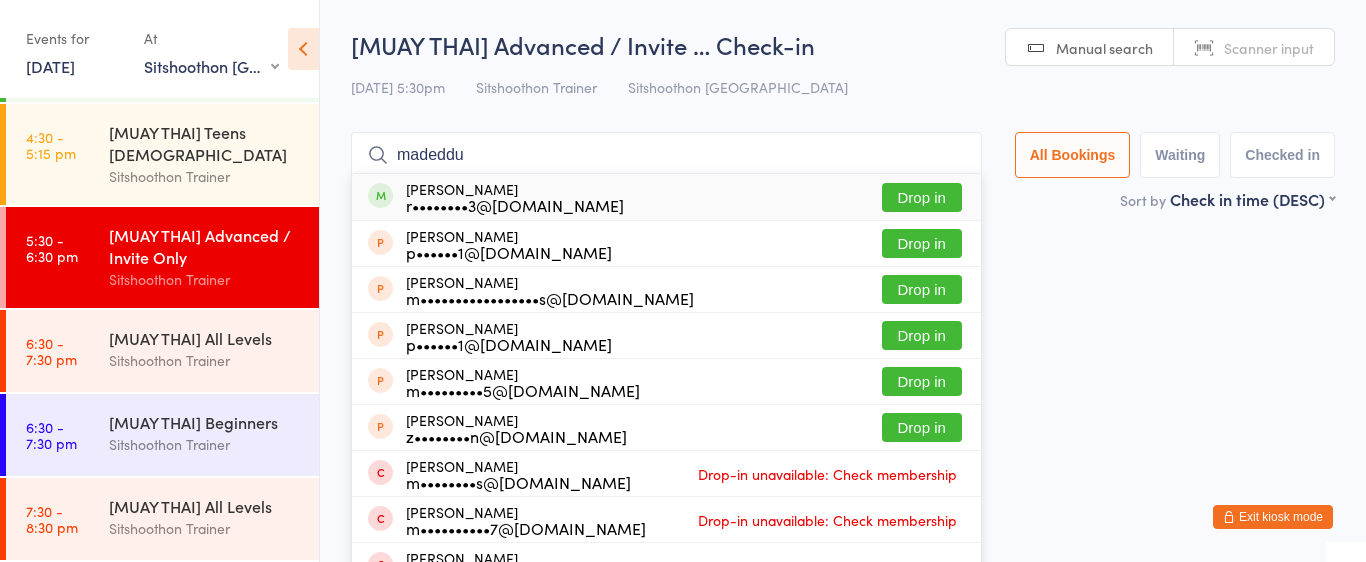 type on "madeddu" 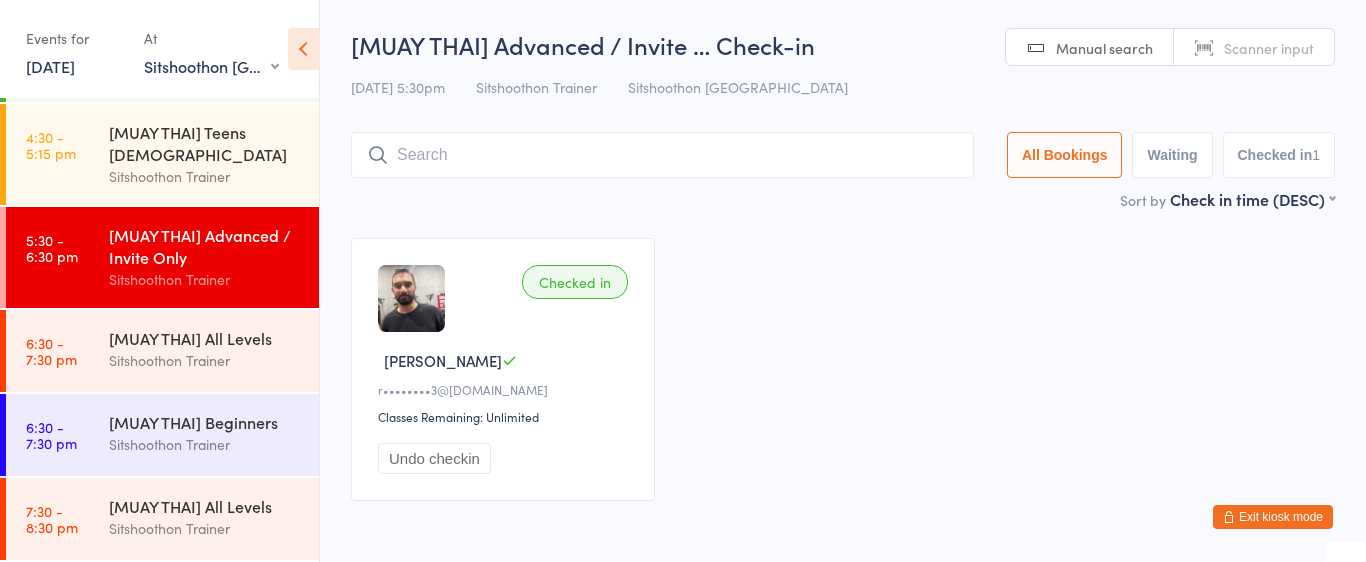 click at bounding box center (662, 155) 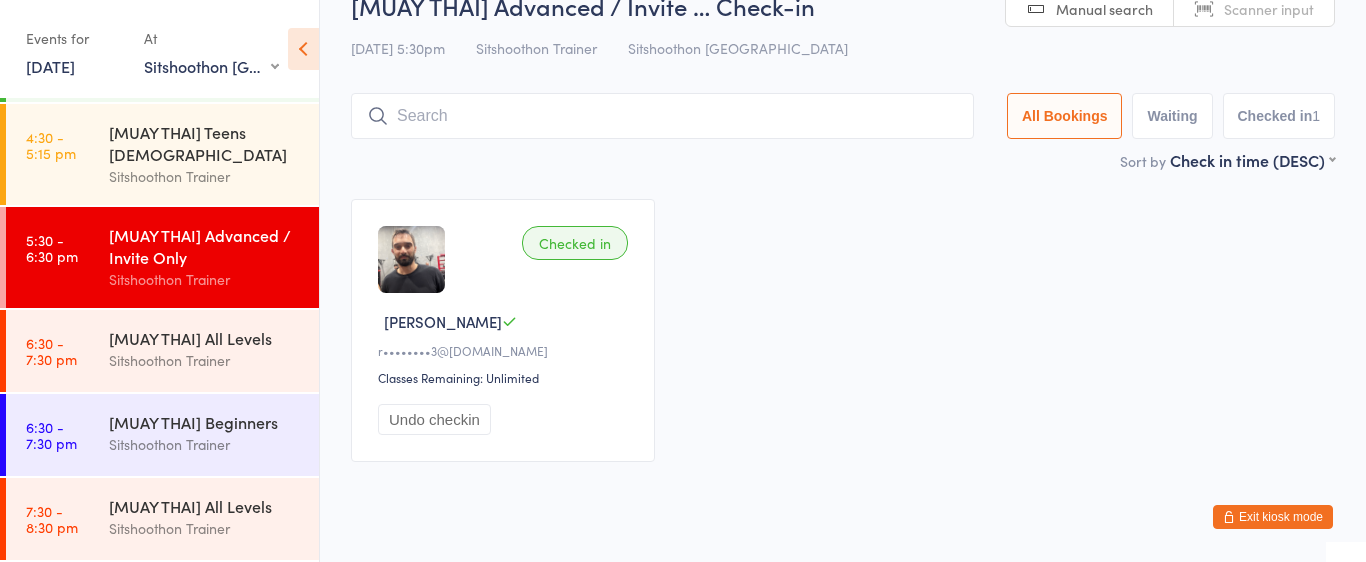 scroll, scrollTop: 76, scrollLeft: 0, axis: vertical 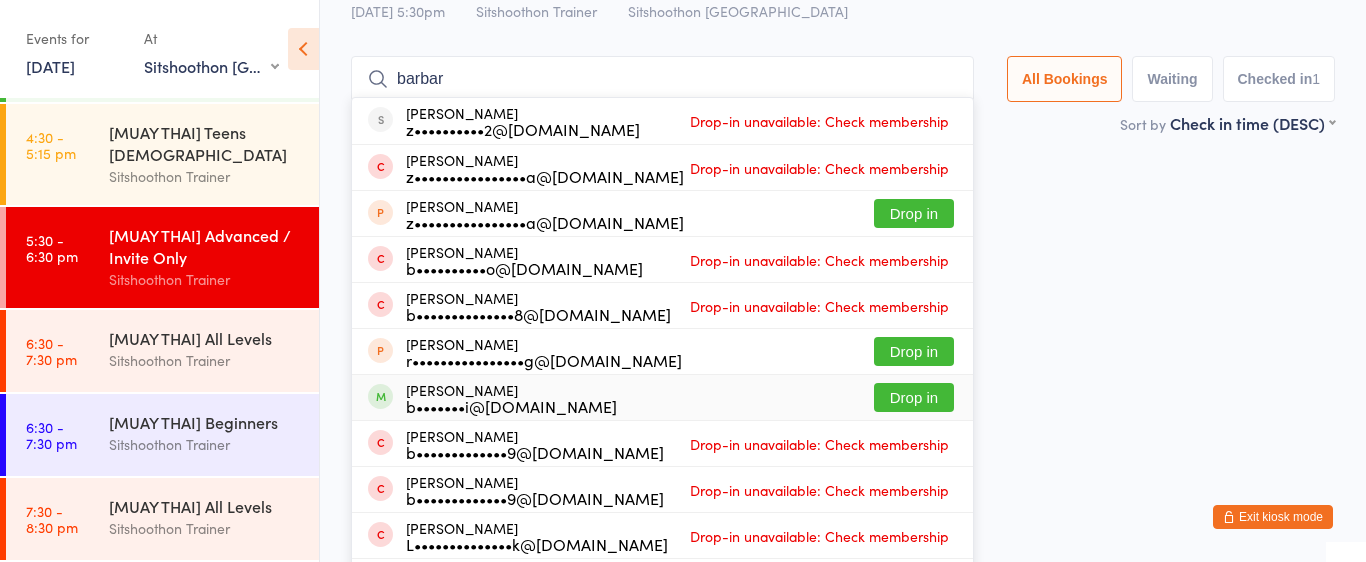 type on "barbar" 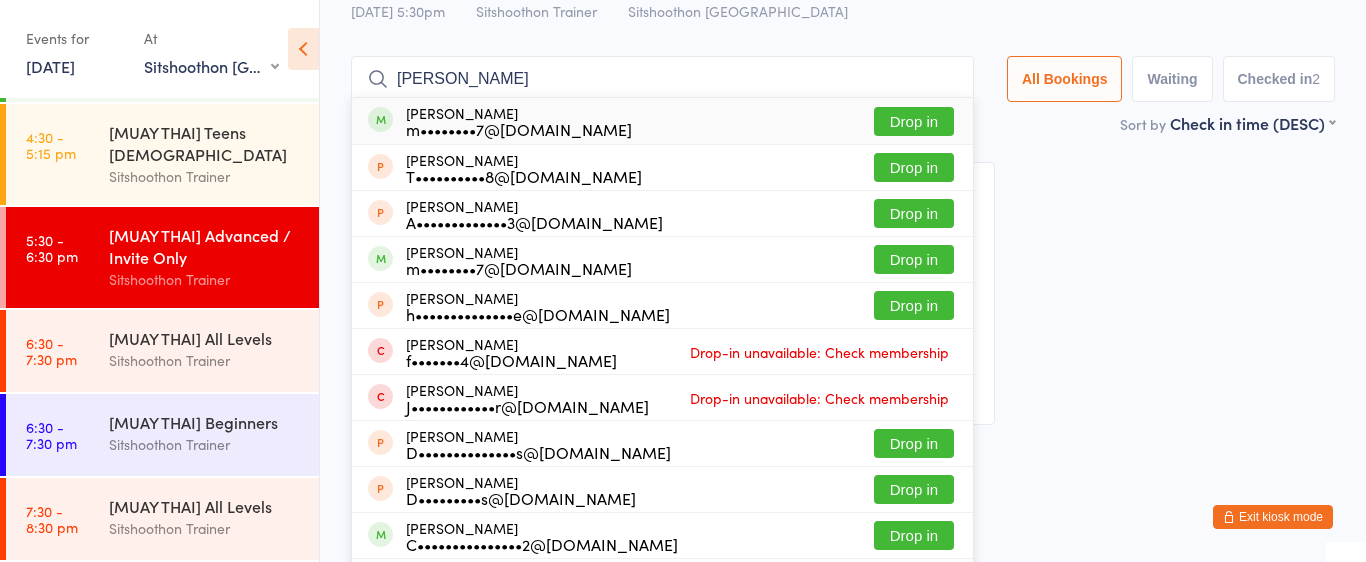 type on "[PERSON_NAME]" 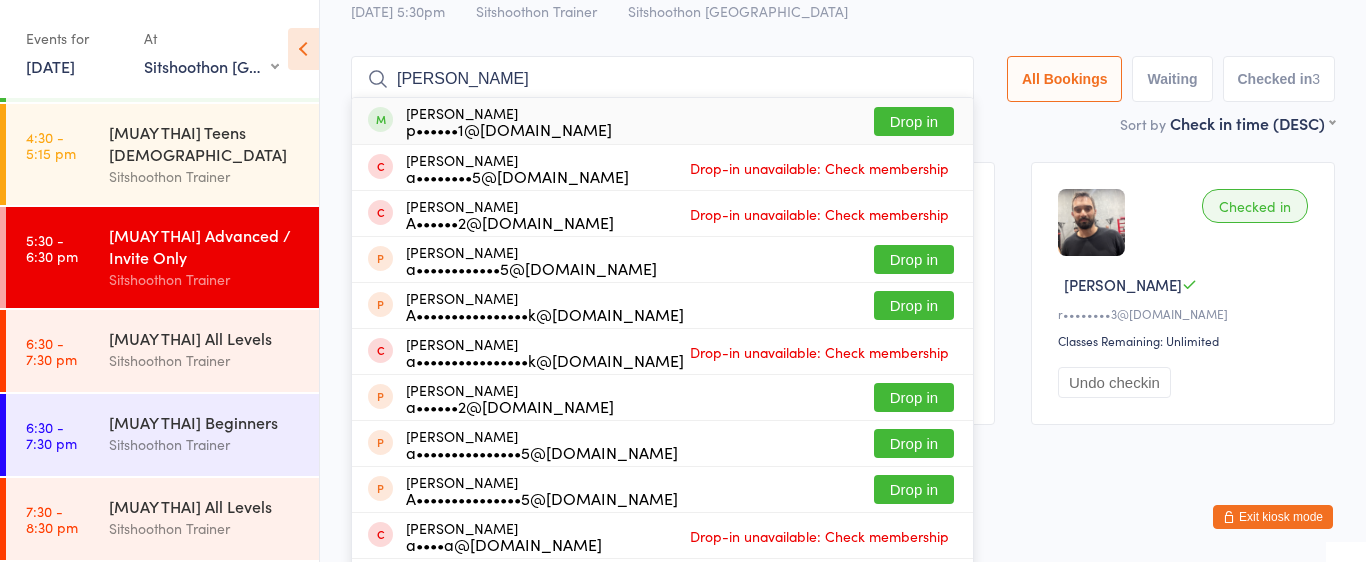 type on "[PERSON_NAME]" 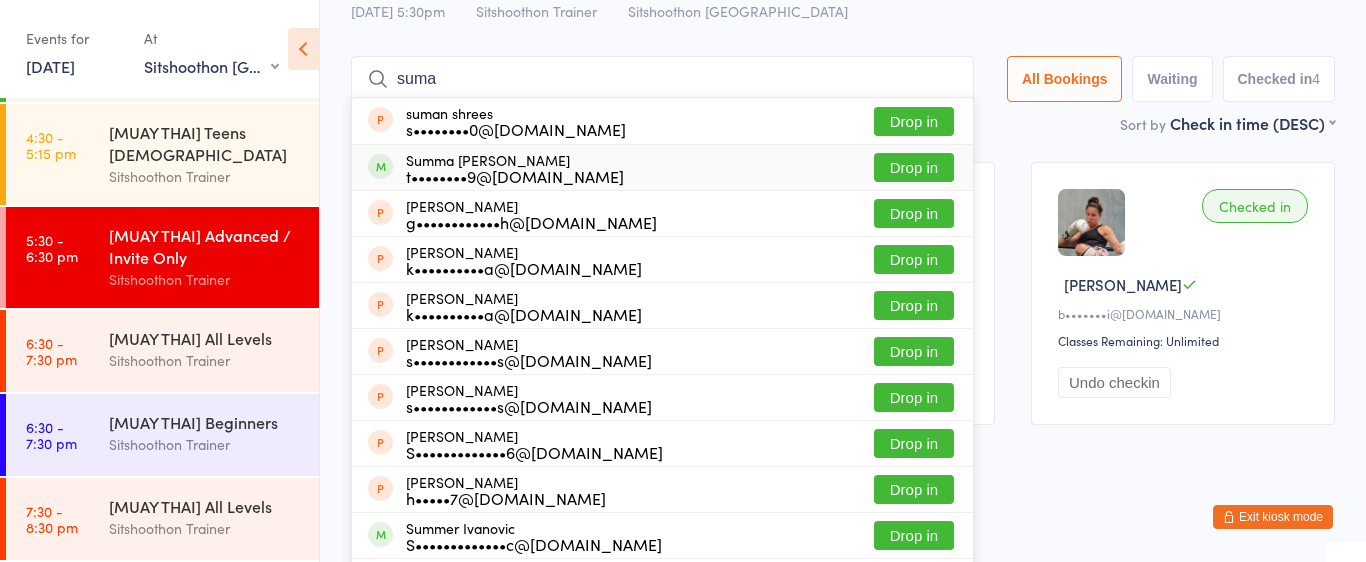 type on "suma" 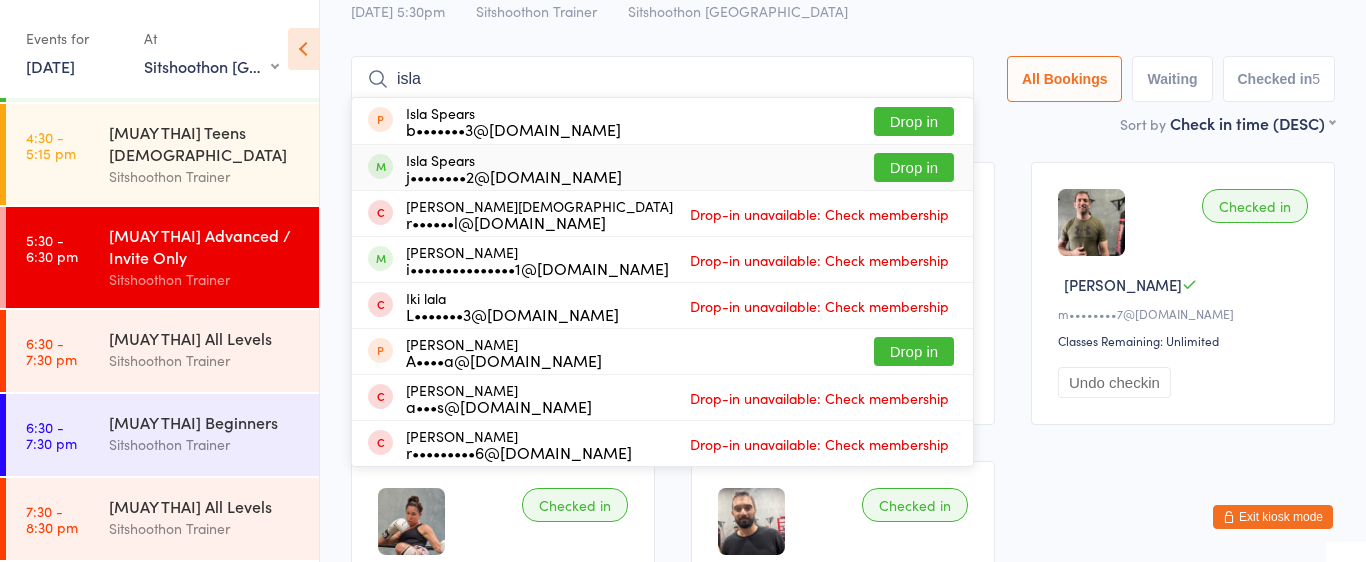 type on "isla" 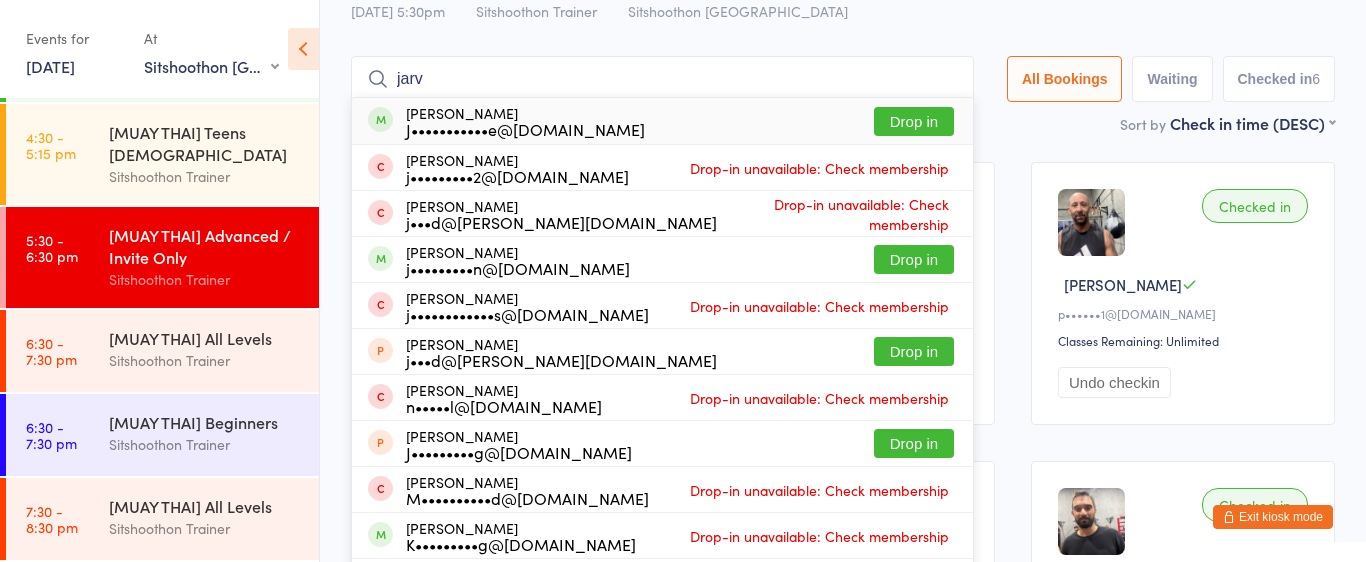 type on "jarv" 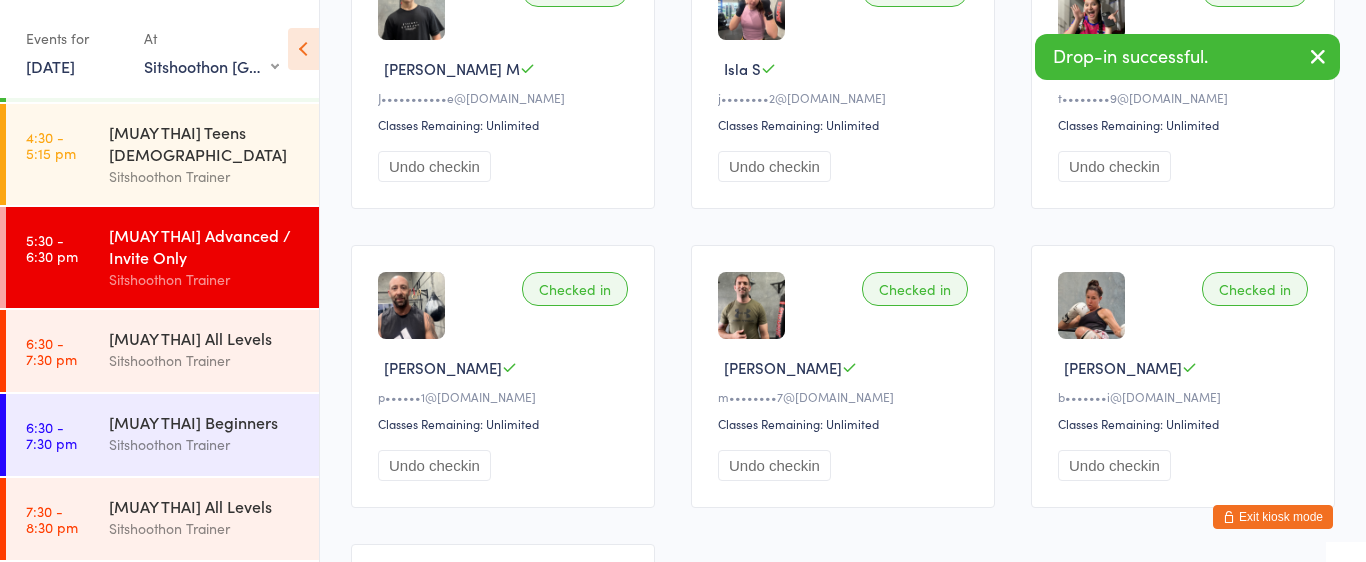scroll, scrollTop: 0, scrollLeft: 0, axis: both 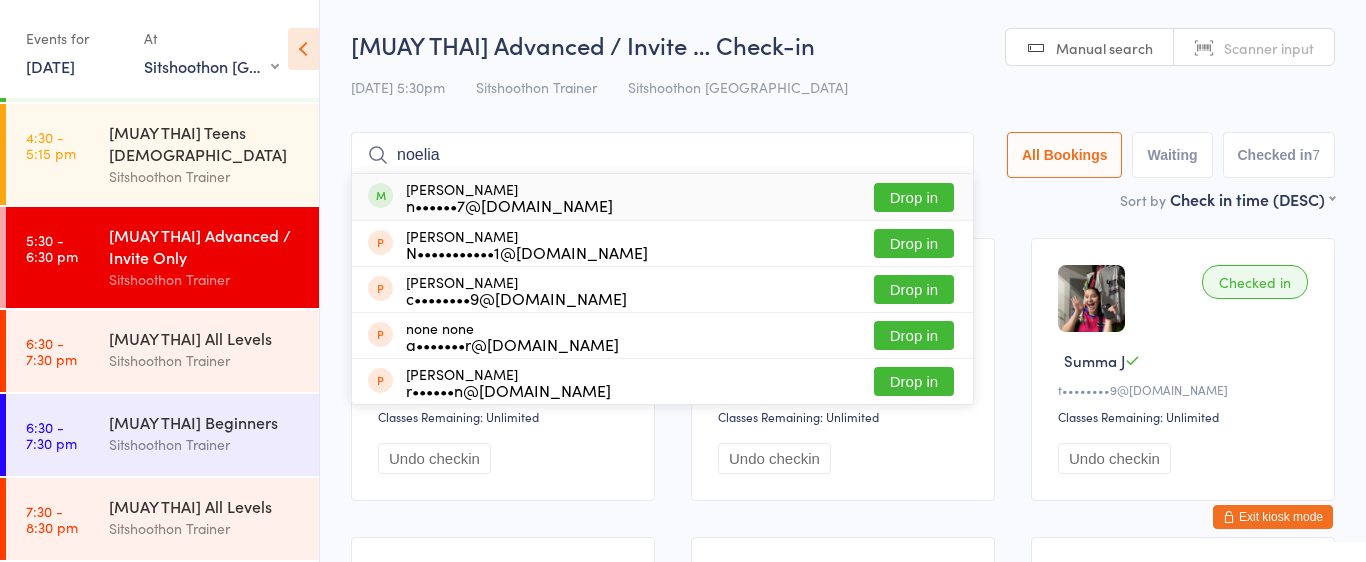 type on "noelia" 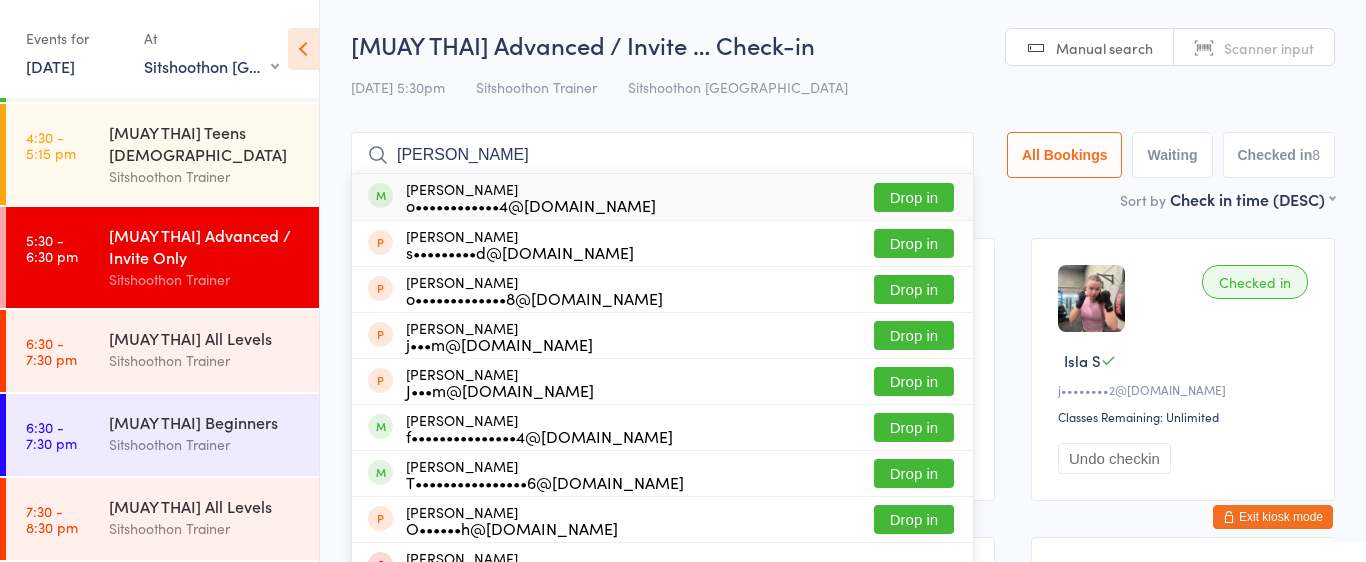 type on "[PERSON_NAME]" 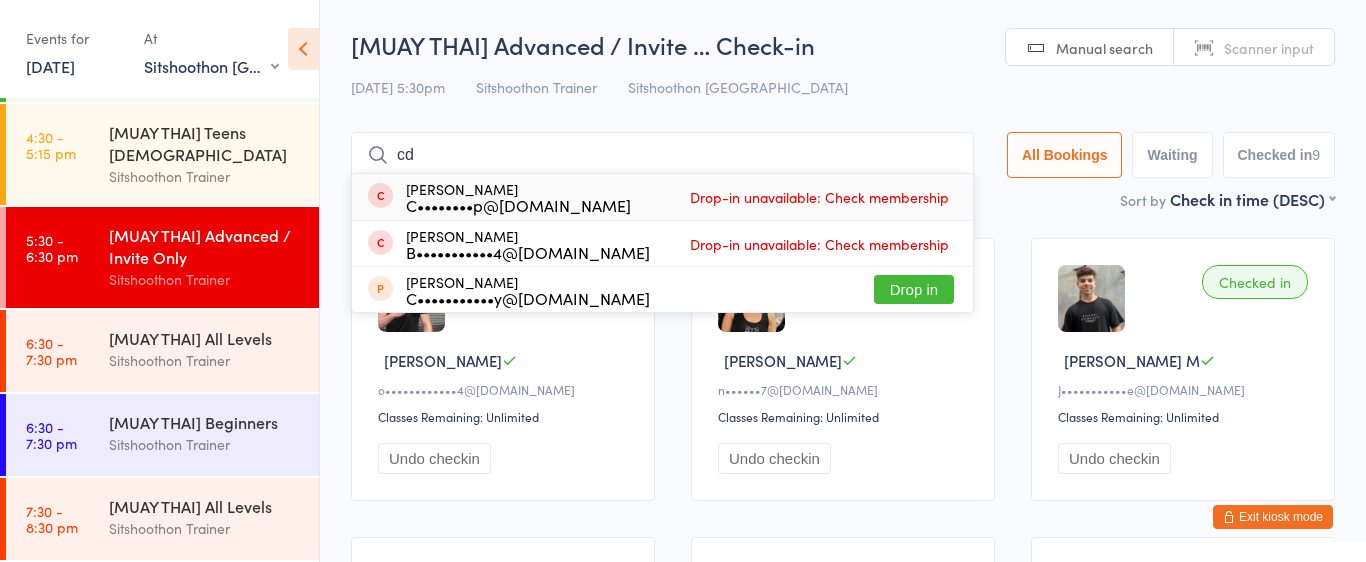type on "c" 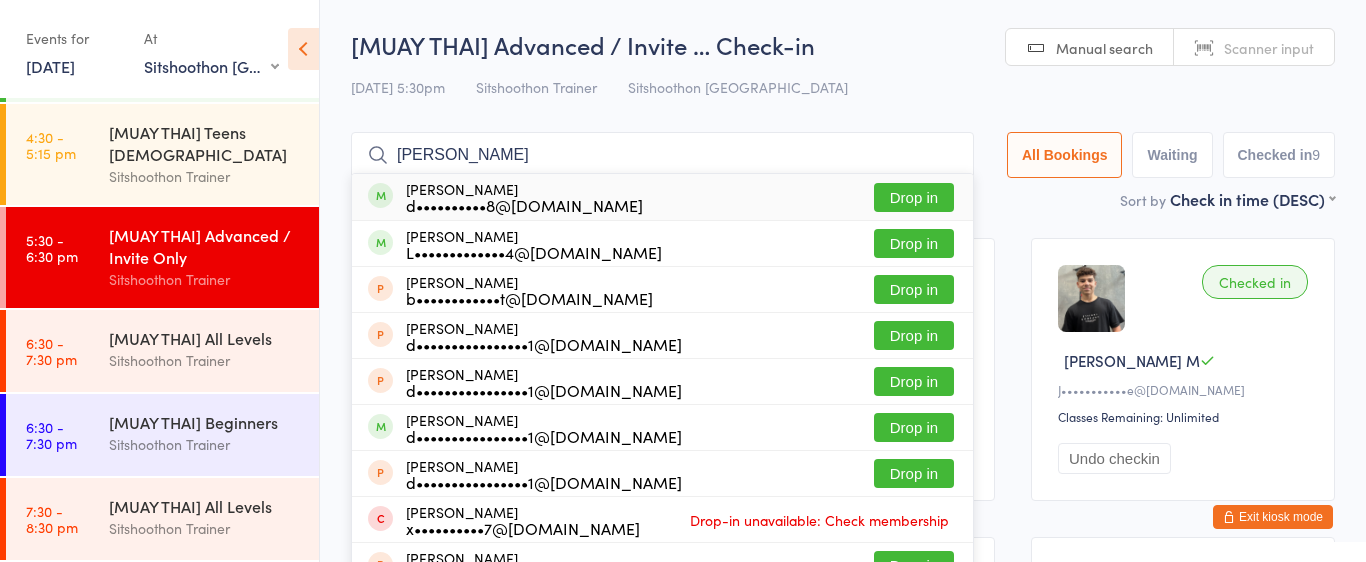 type on "[PERSON_NAME]" 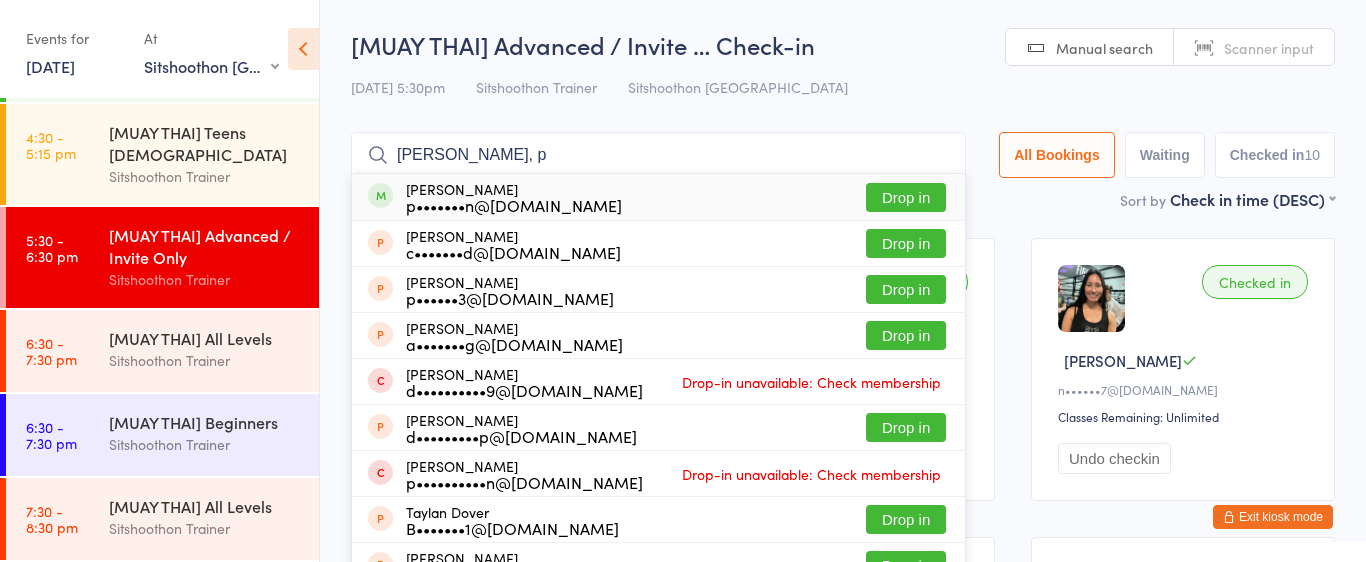 type on "[PERSON_NAME], p" 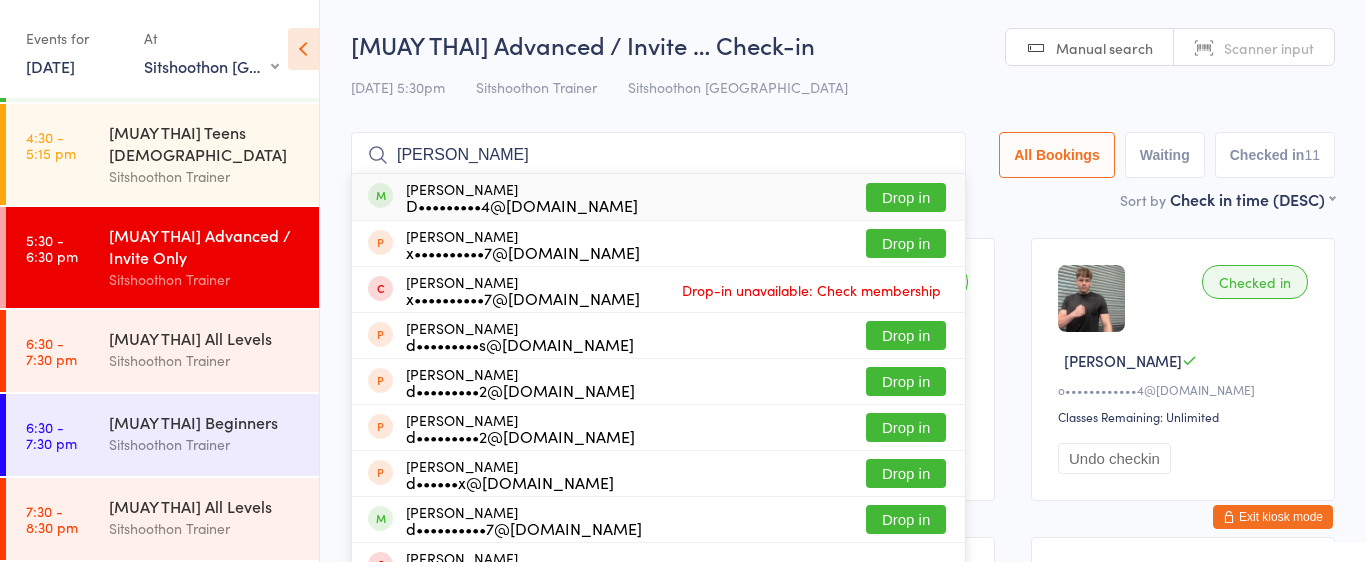 type on "[PERSON_NAME]" 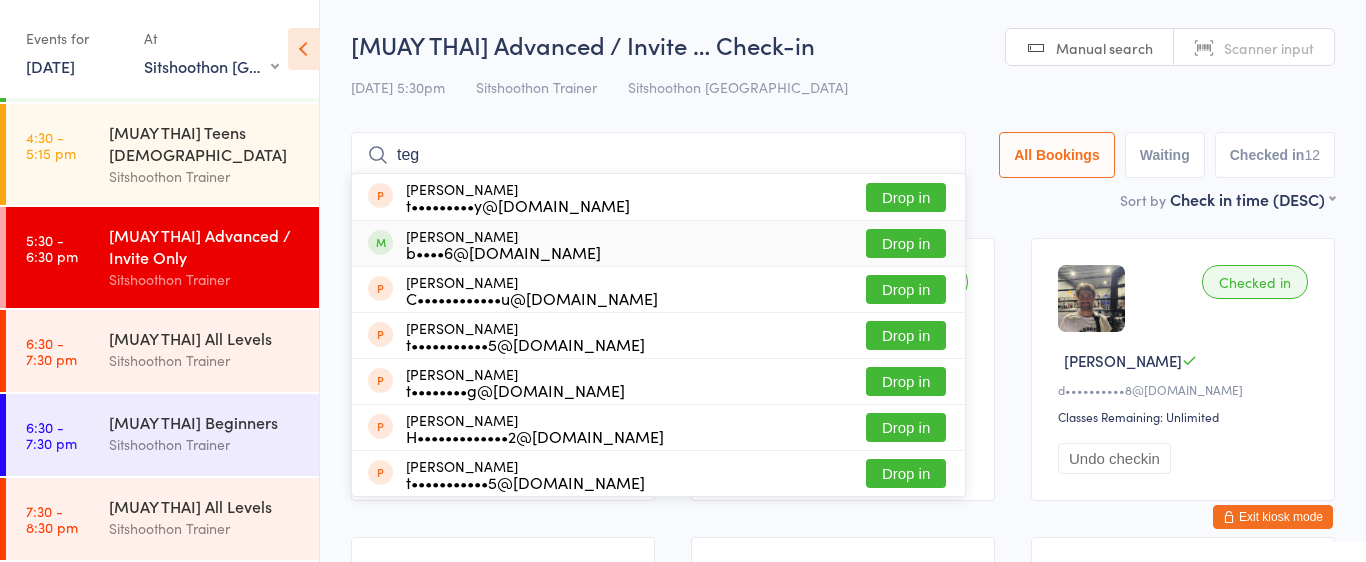 type on "teg" 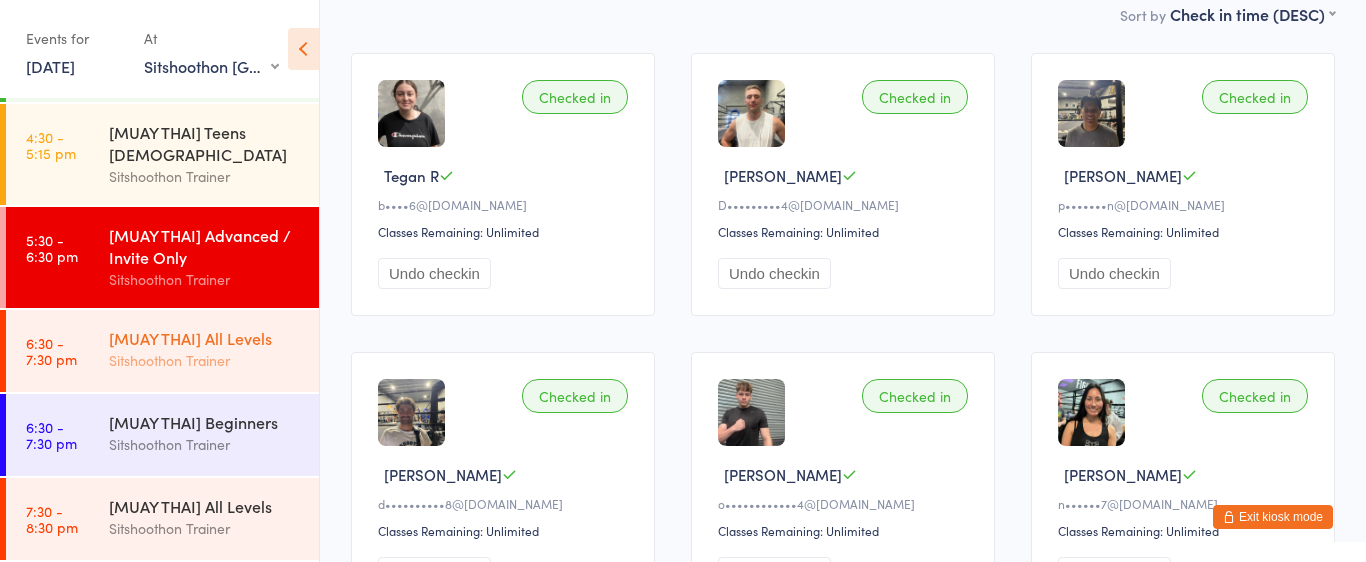 scroll, scrollTop: 187, scrollLeft: 0, axis: vertical 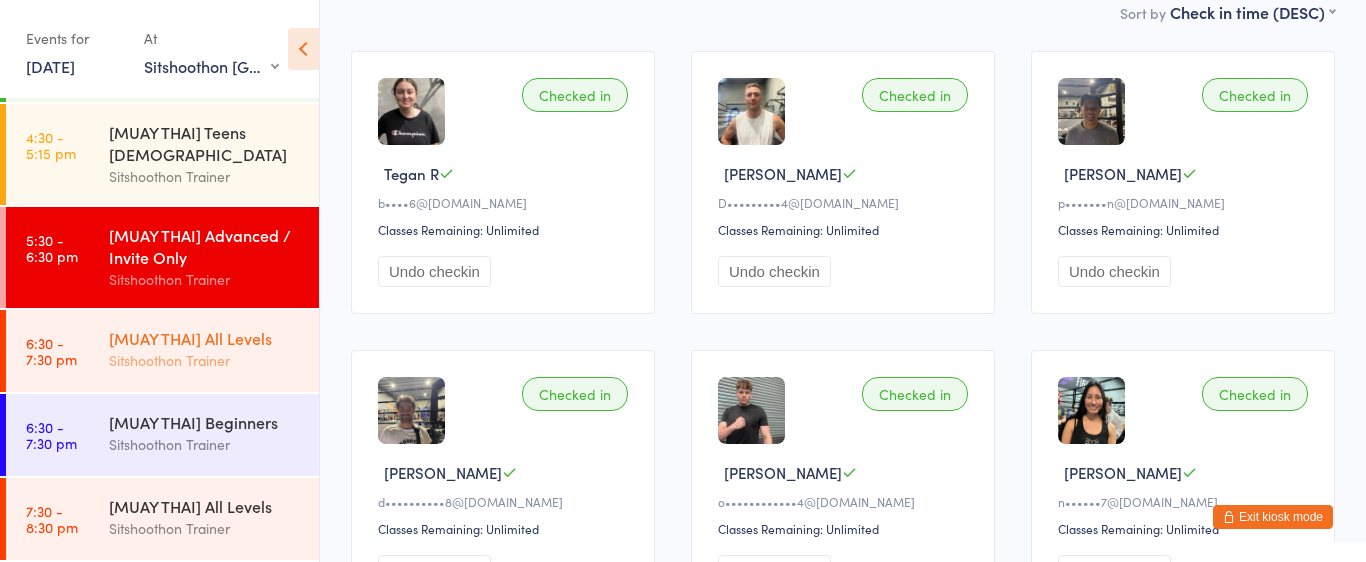 click on "Sitshoothon Trainer" at bounding box center [205, 360] 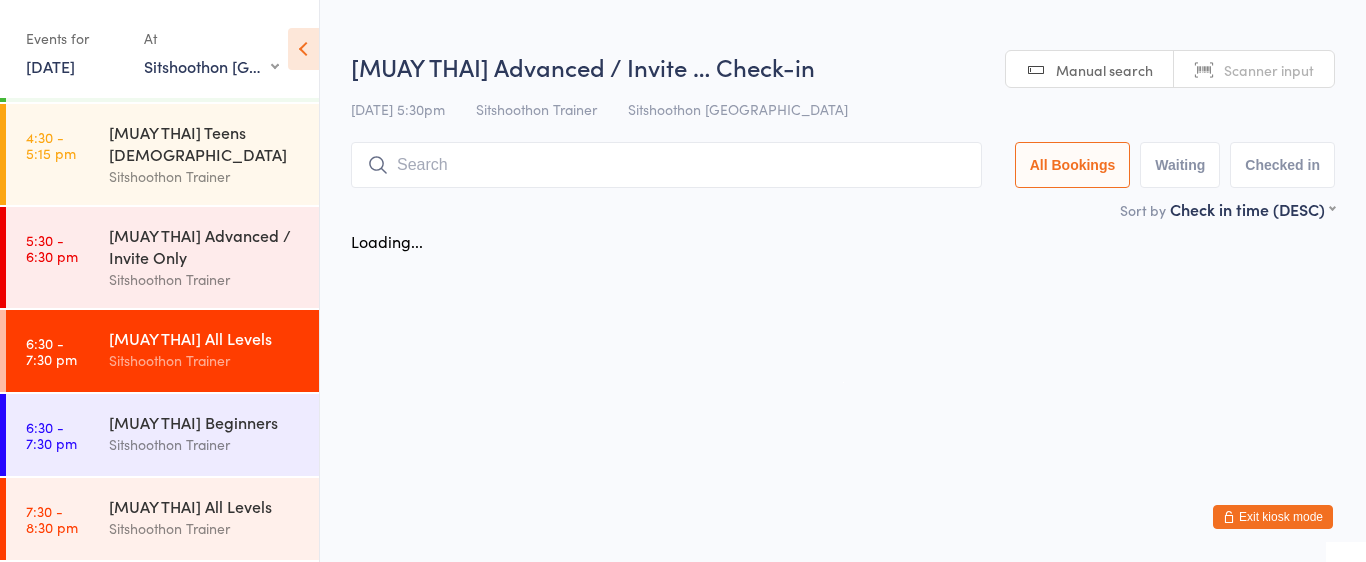 scroll, scrollTop: 0, scrollLeft: 0, axis: both 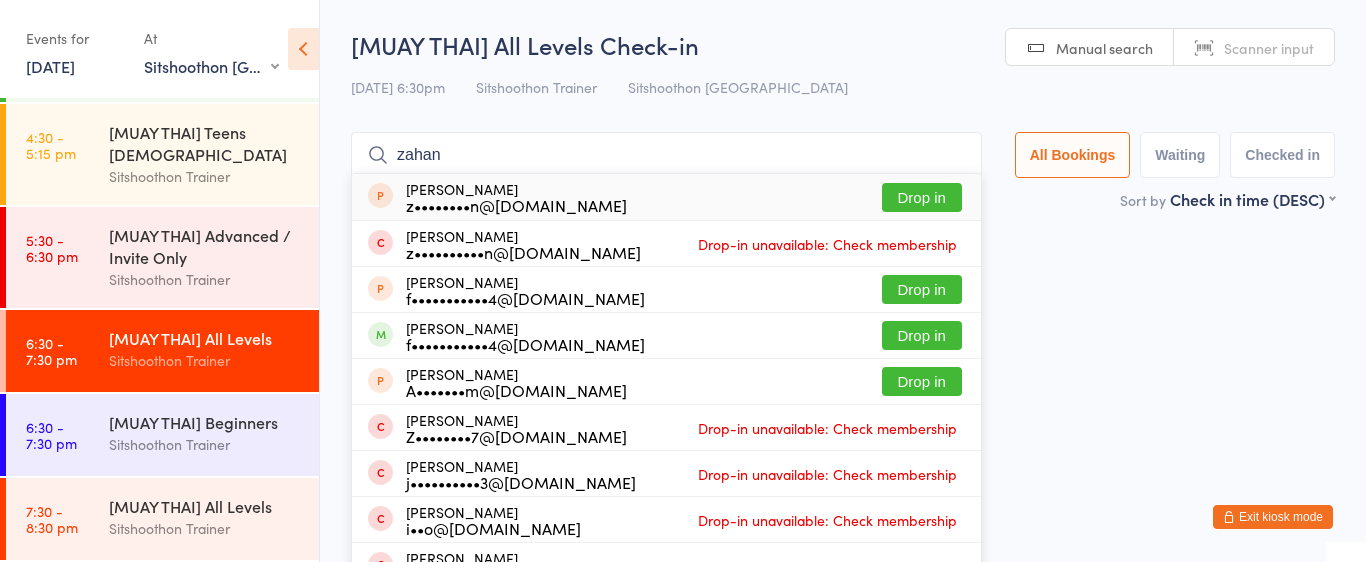 type on "zahan" 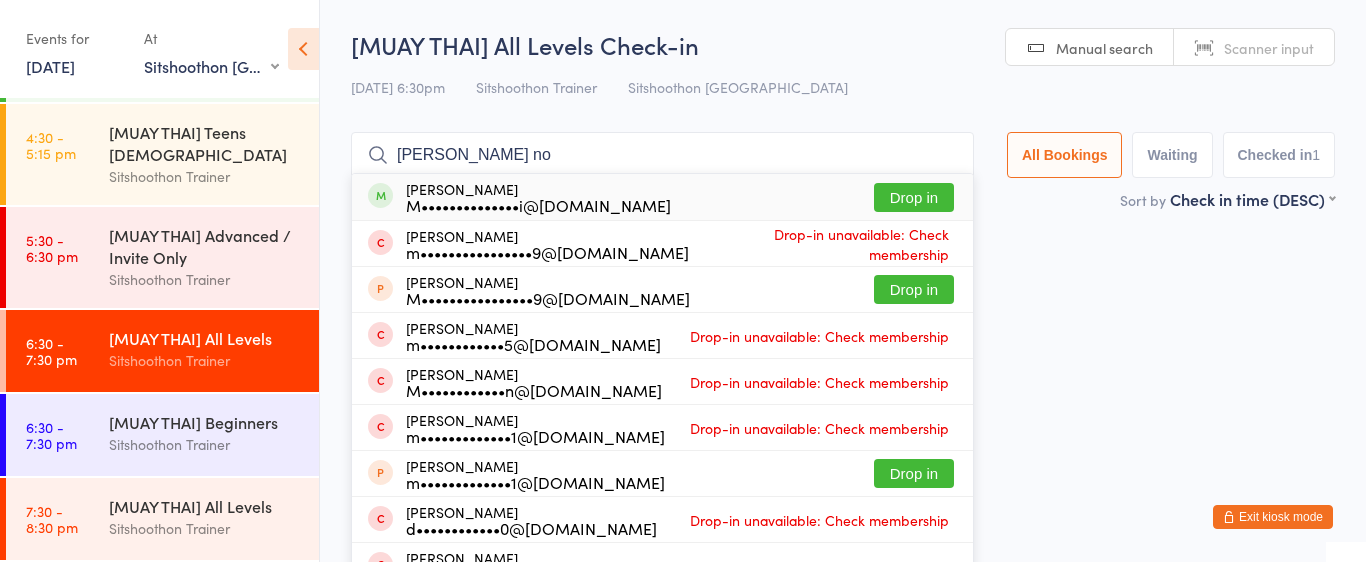 type on "[PERSON_NAME] no" 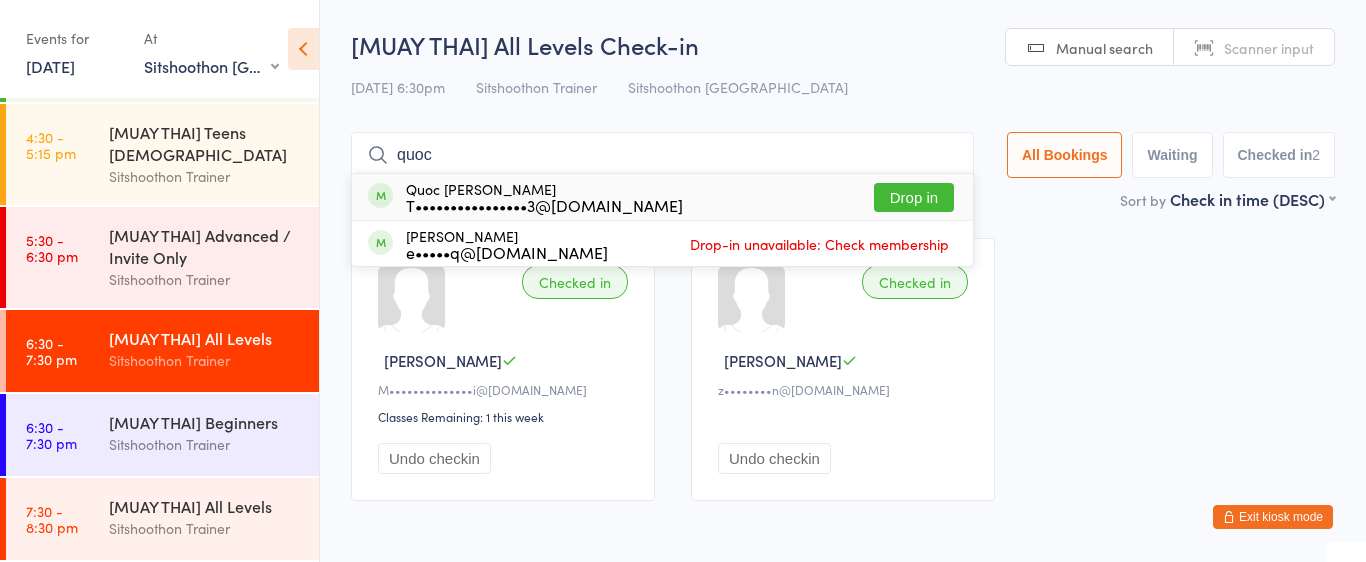 type on "quoc" 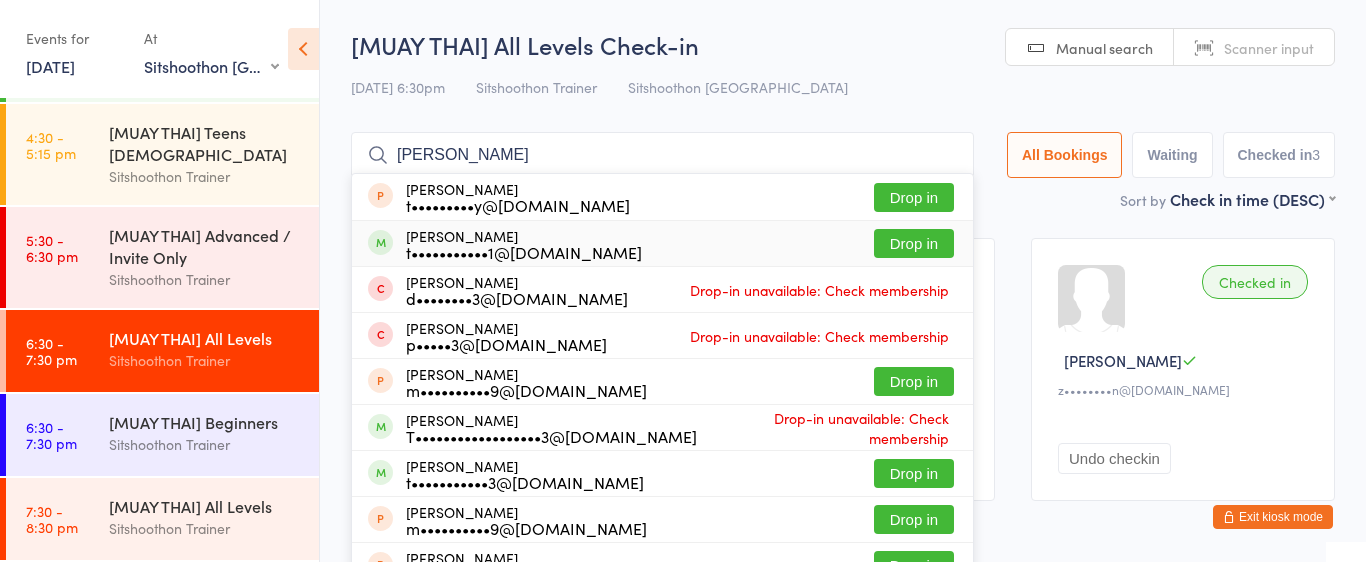 type on "[PERSON_NAME]" 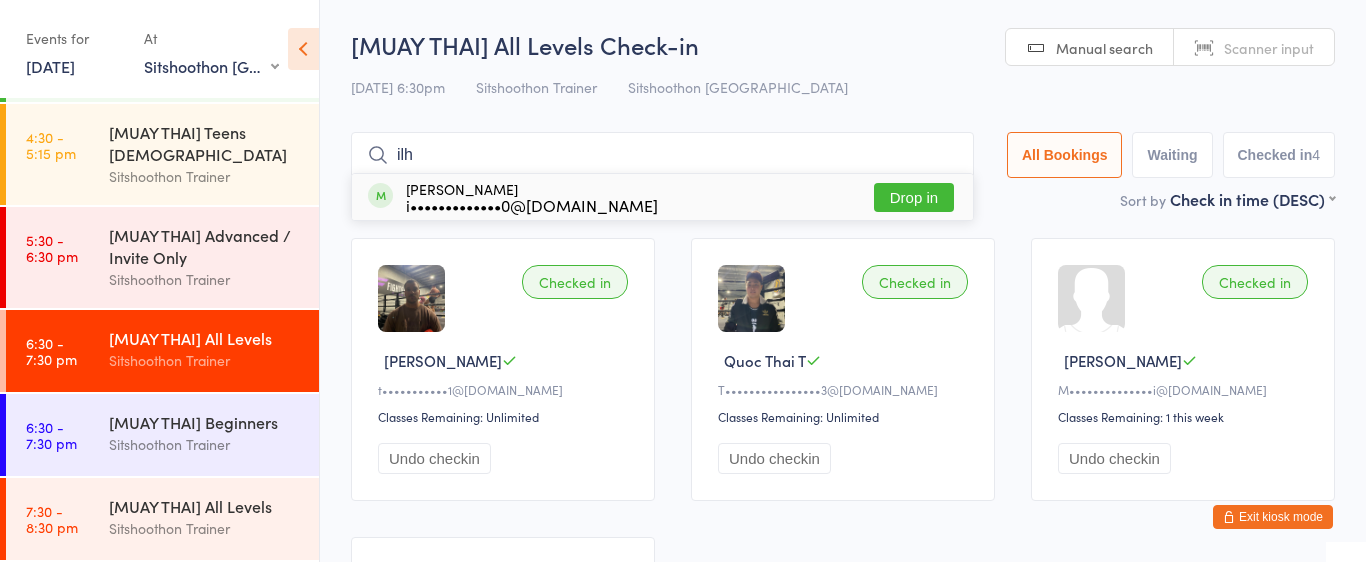 type on "ilh" 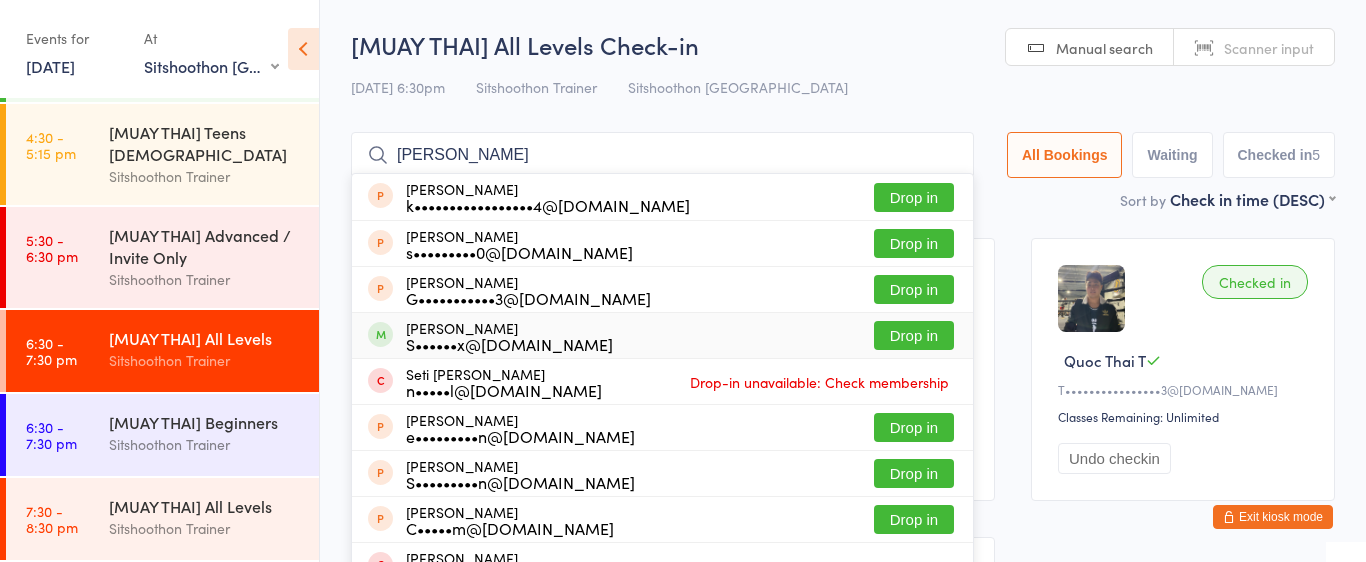 type on "[PERSON_NAME]" 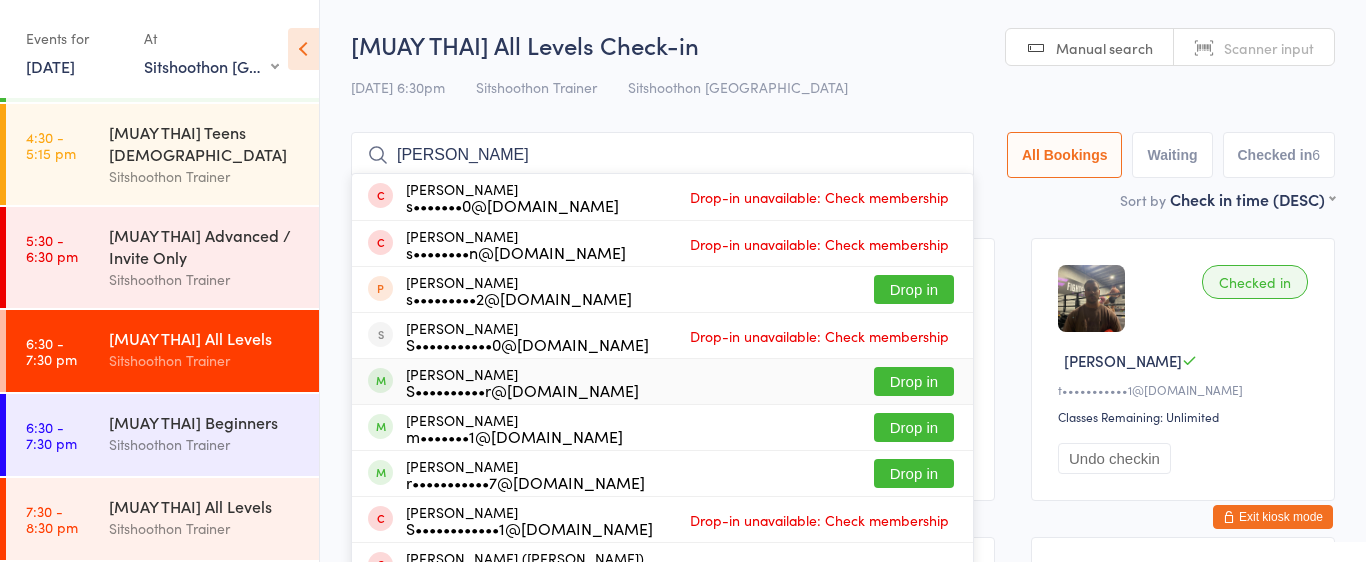 type on "[PERSON_NAME]" 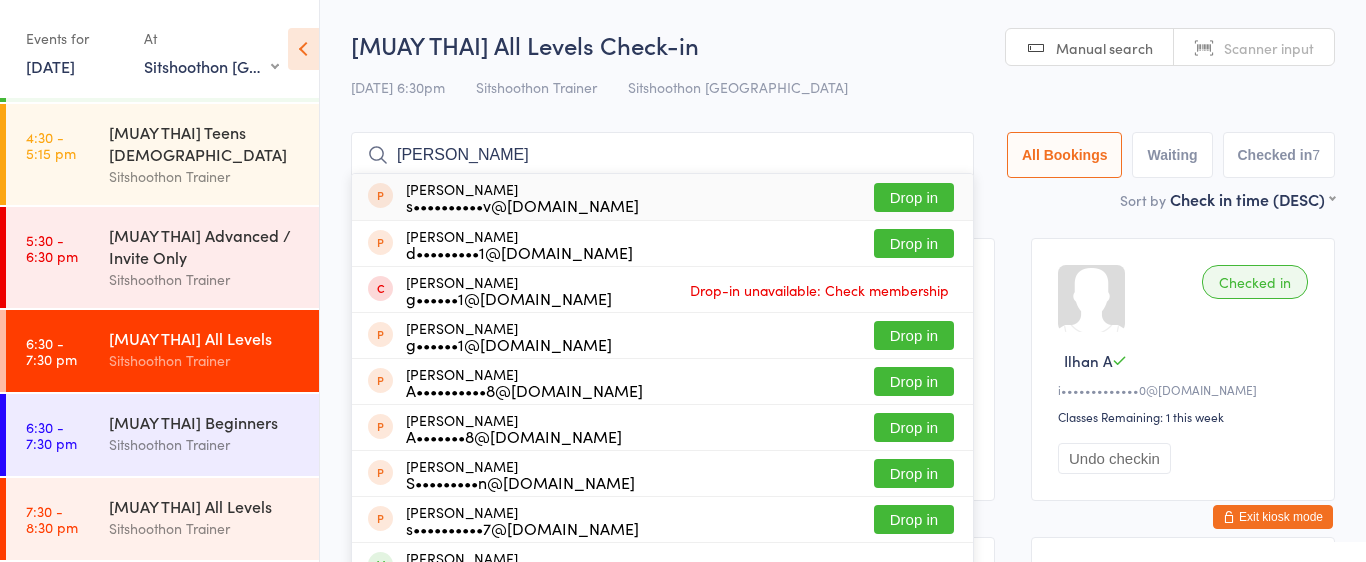 type on "[PERSON_NAME]" 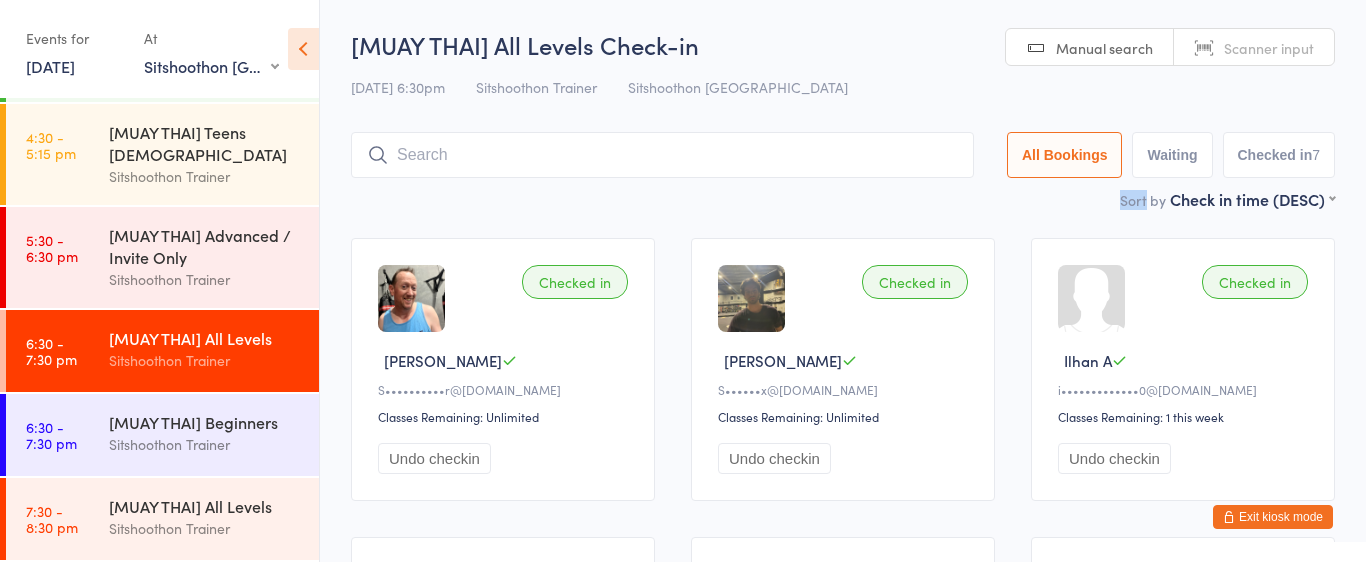 click on "Sort by   Check in time (DESC) First name (ASC) First name (DESC) Last name (ASC) Last name (DESC) Check in time (ASC) Check in time (DESC)" at bounding box center [843, 199] 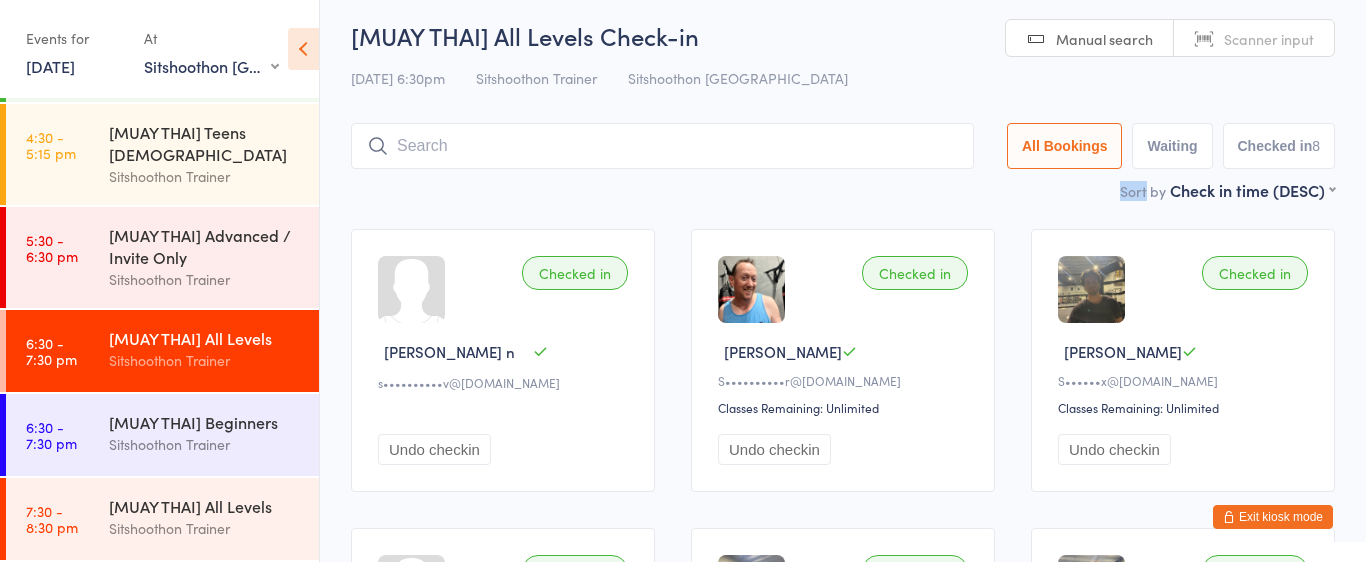 scroll, scrollTop: 0, scrollLeft: 0, axis: both 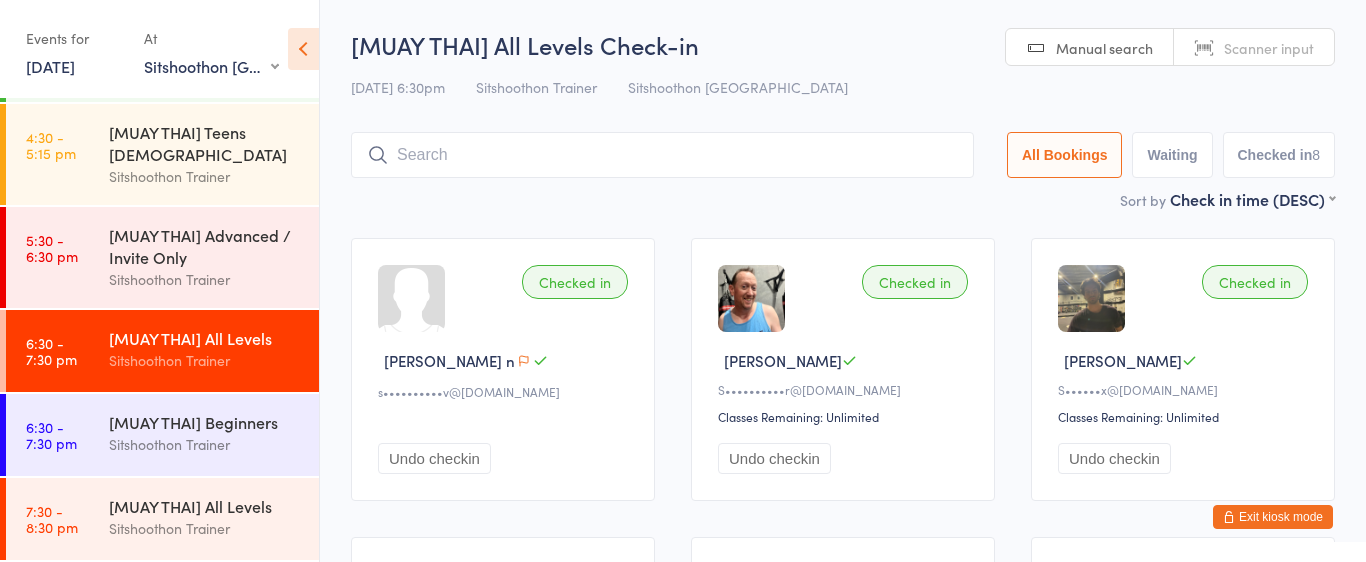 click at bounding box center (662, 155) 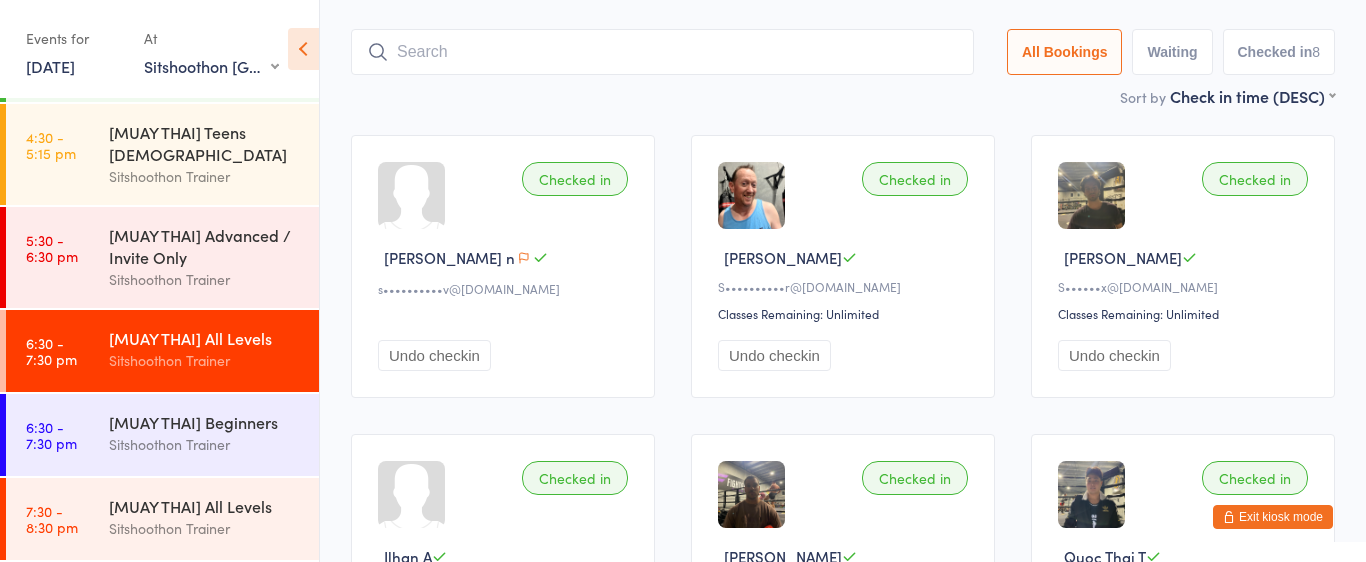 scroll, scrollTop: 132, scrollLeft: 0, axis: vertical 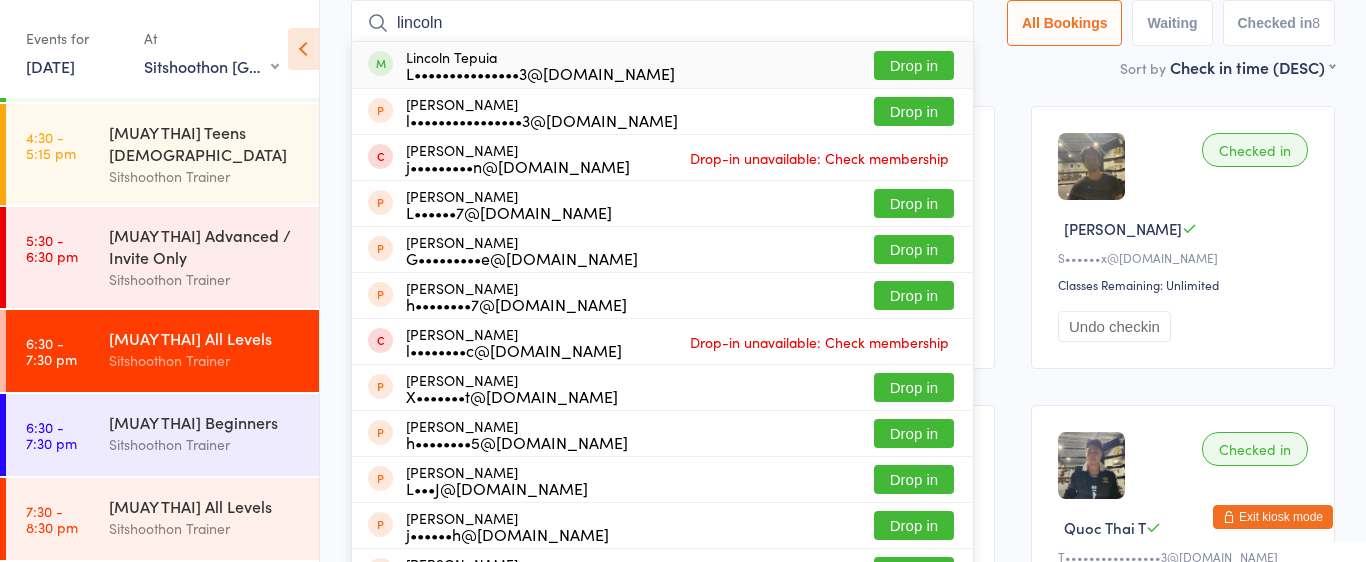 type on "lincoln" 